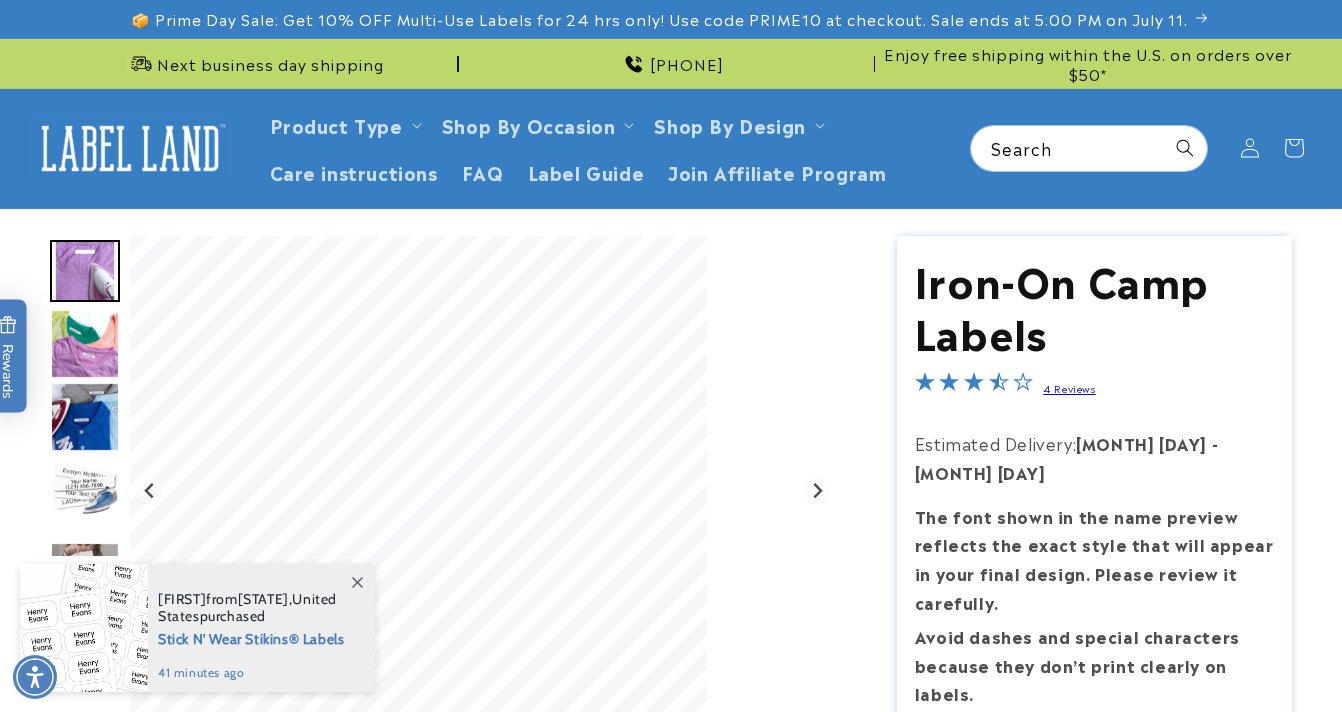 scroll, scrollTop: 0, scrollLeft: 0, axis: both 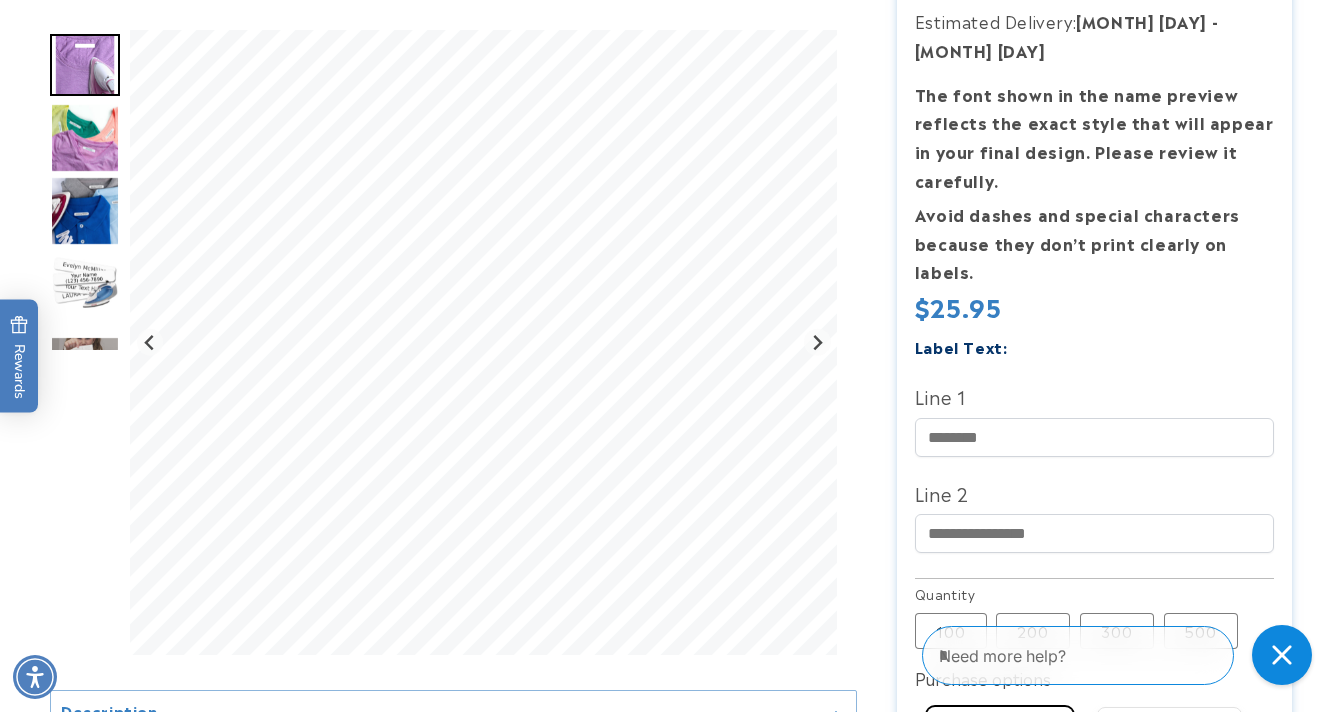 click at bounding box center (85, 138) 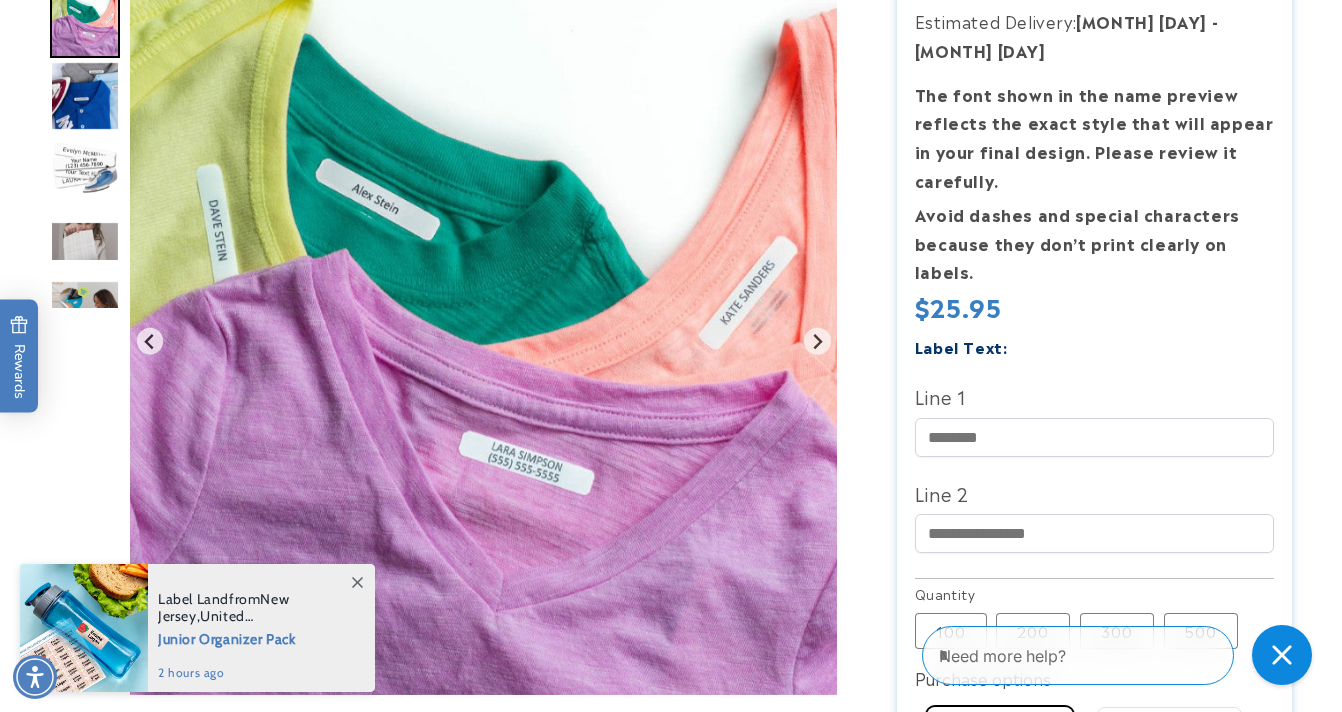 click at bounding box center [85, 241] 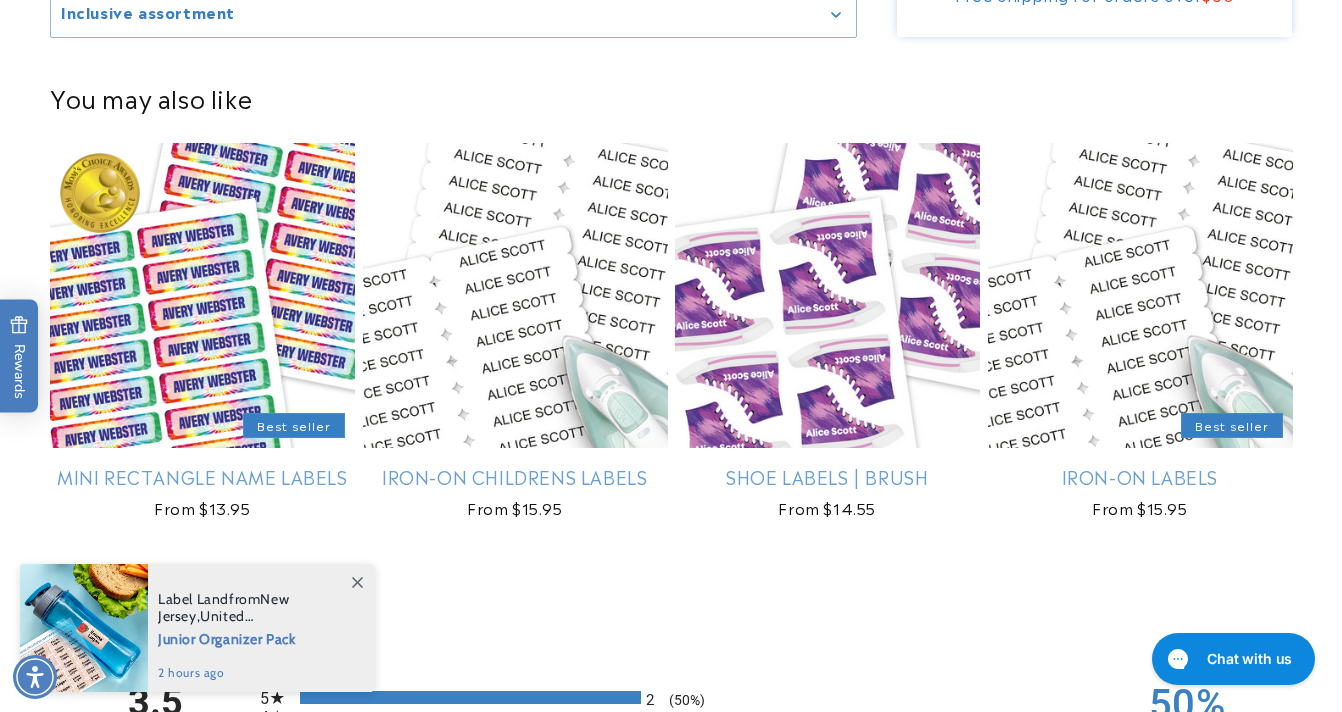 scroll, scrollTop: 1466, scrollLeft: 0, axis: vertical 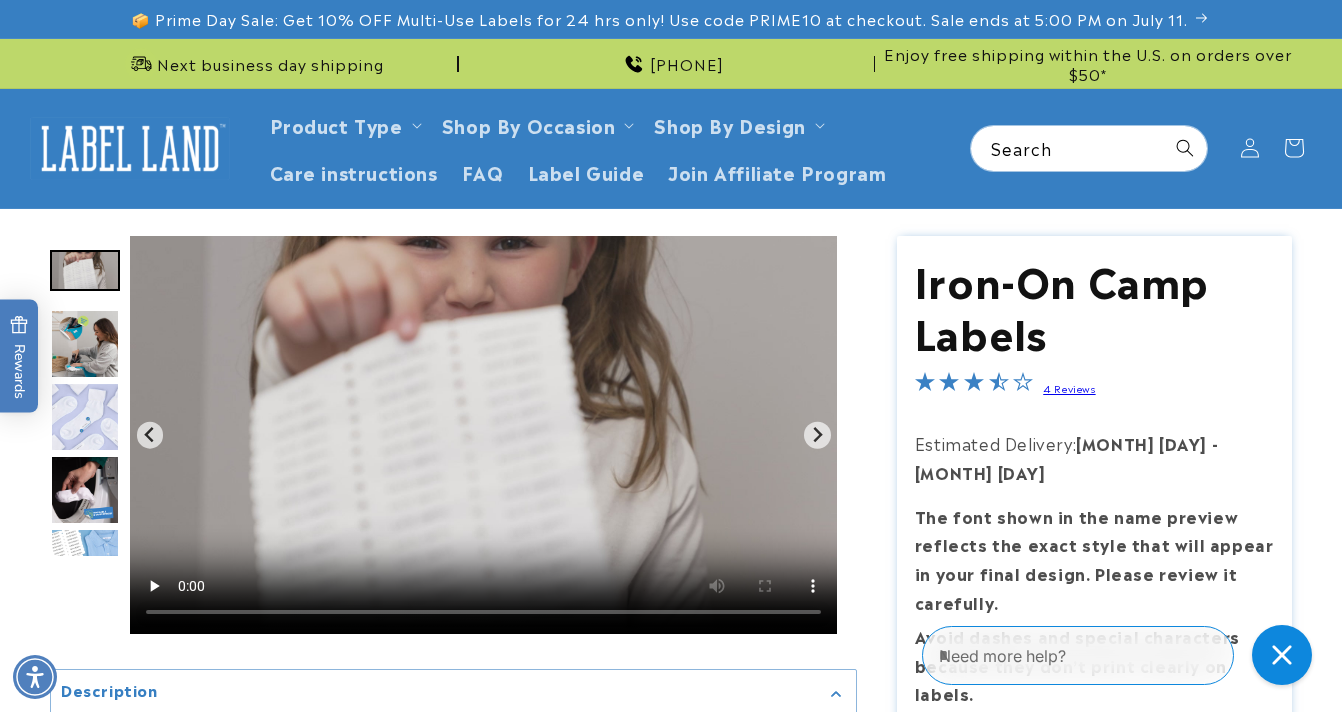 click at bounding box center (130, 148) 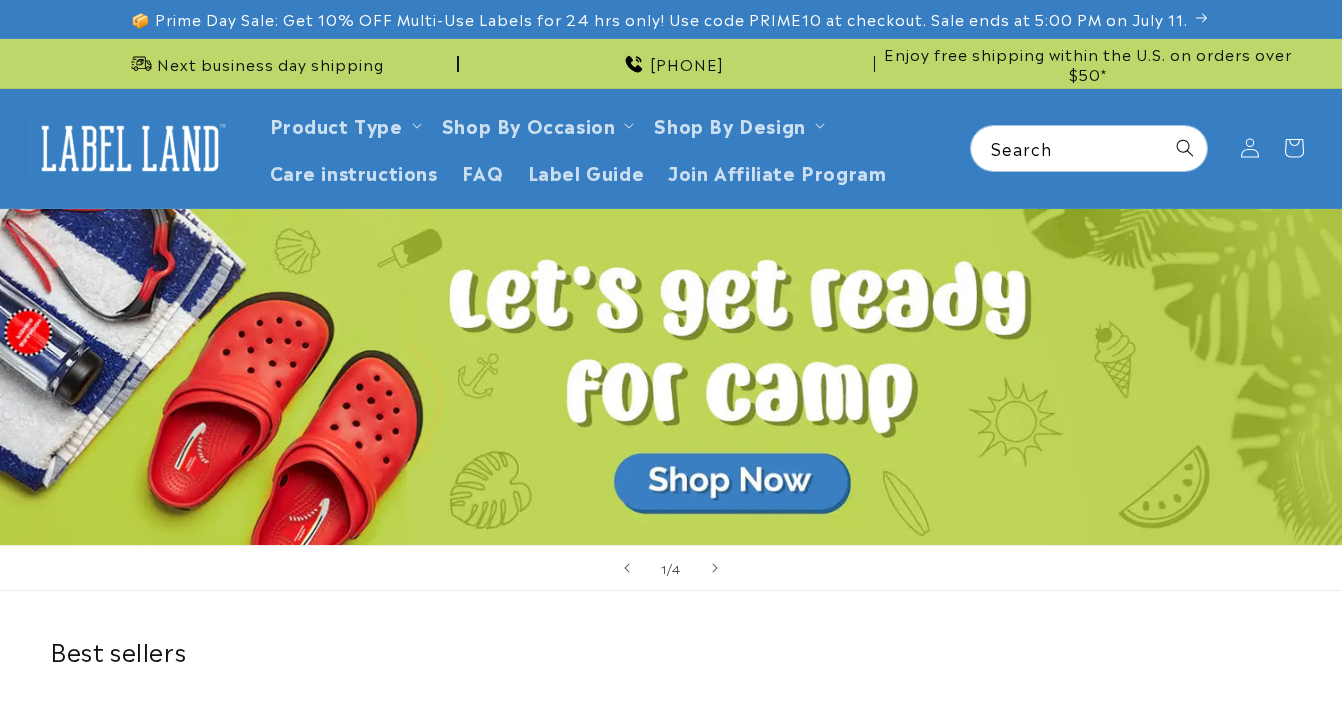 scroll, scrollTop: 0, scrollLeft: 0, axis: both 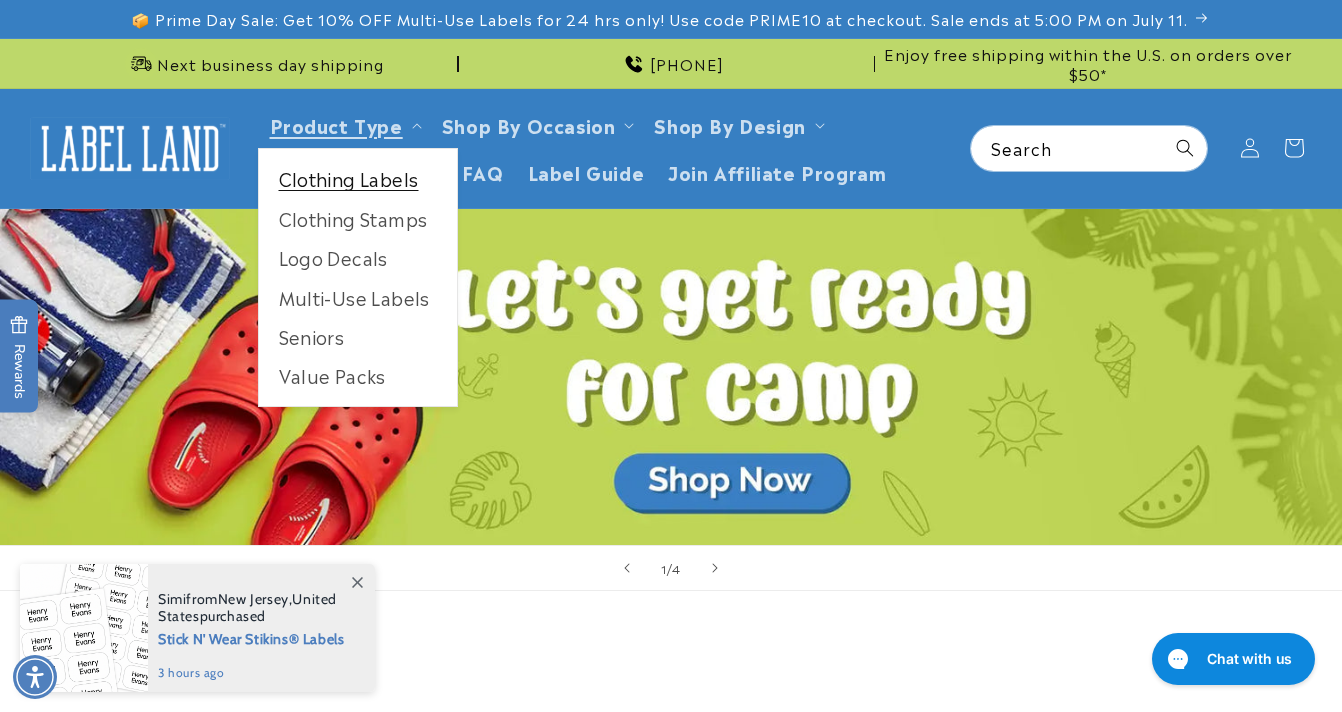 click on "Clothing Labels" at bounding box center (358, 178) 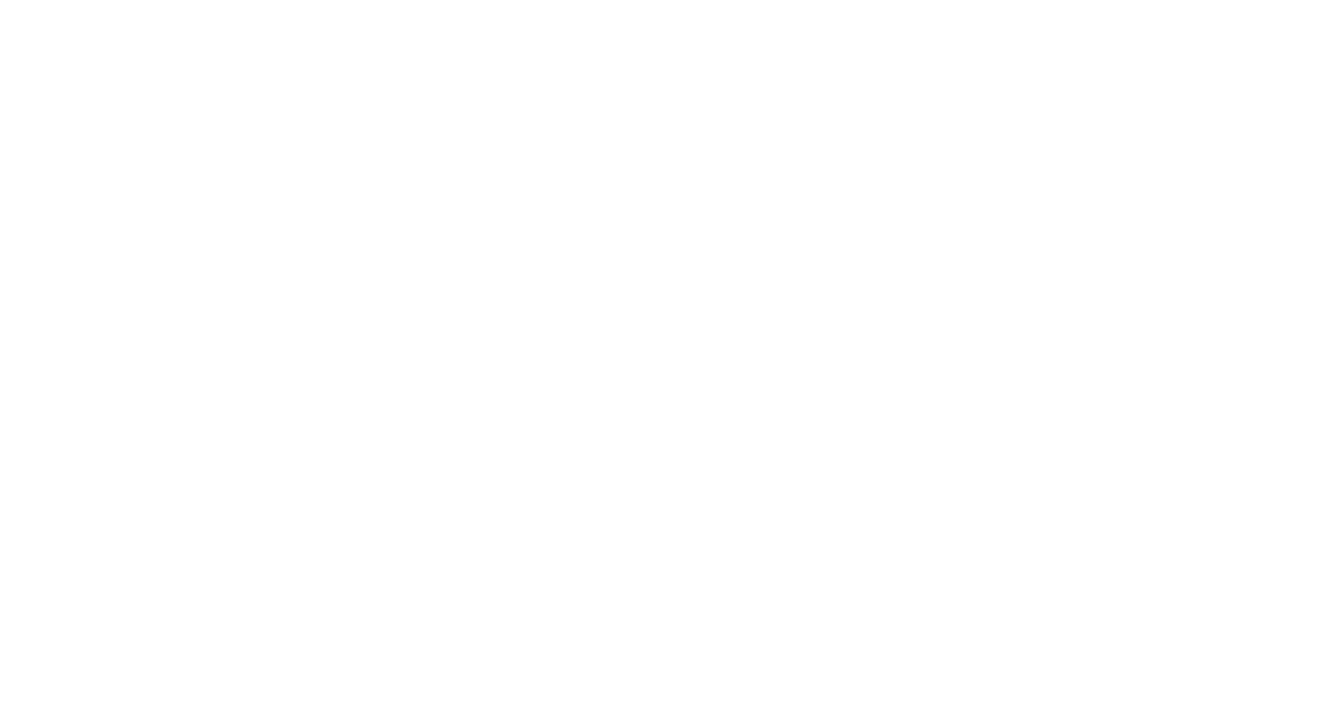 scroll, scrollTop: 0, scrollLeft: 0, axis: both 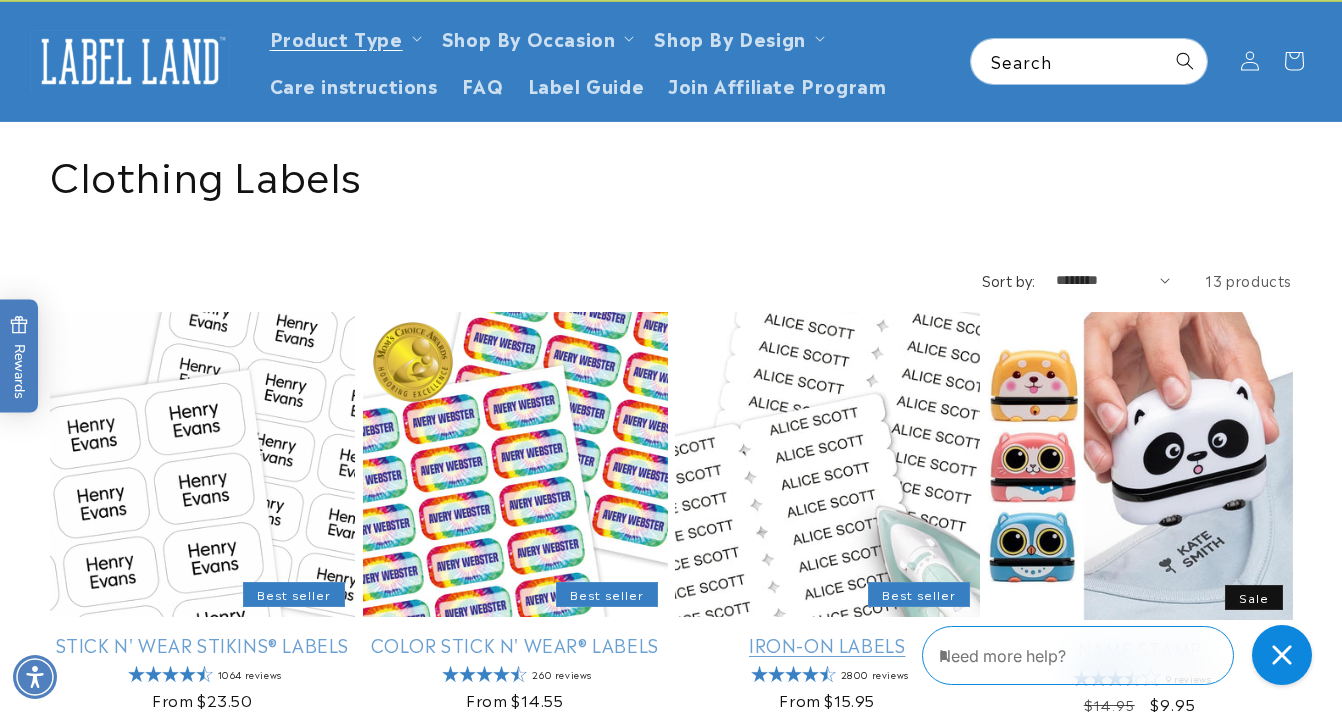 click on "Iron-On Labels" at bounding box center [827, 644] 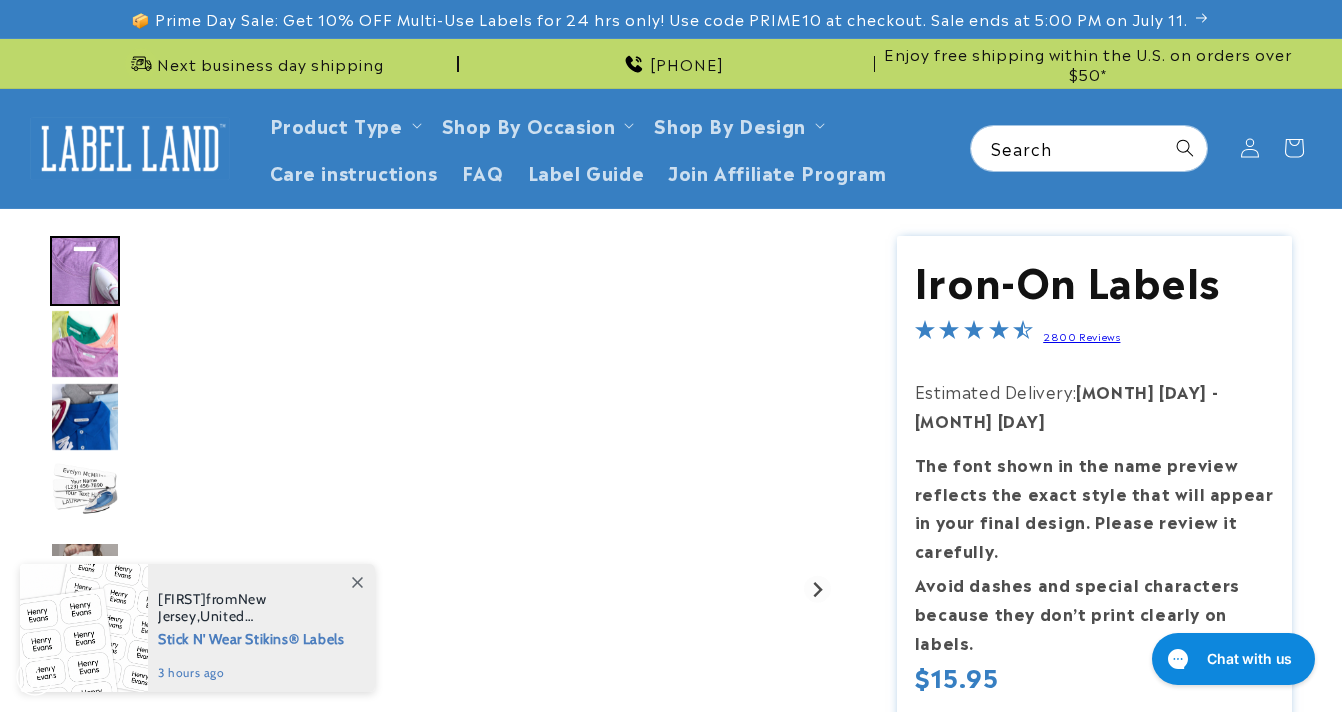 scroll, scrollTop: 15, scrollLeft: 0, axis: vertical 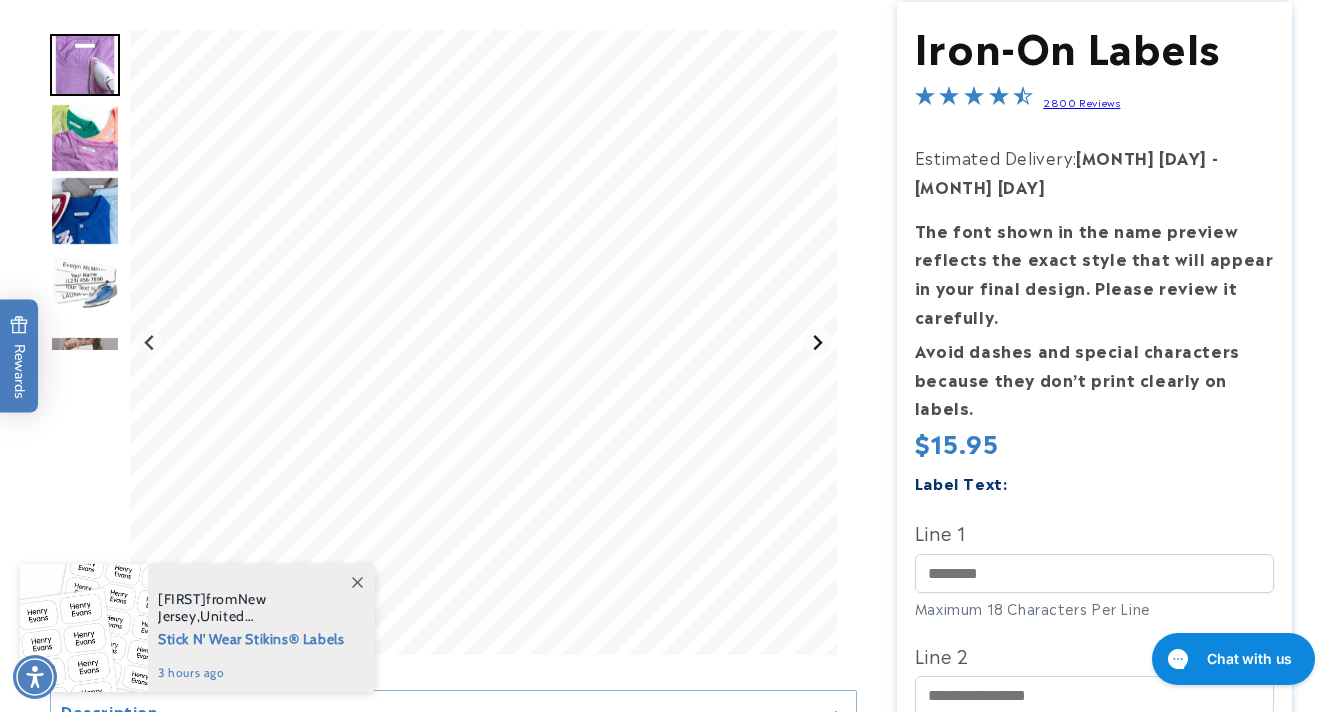 click 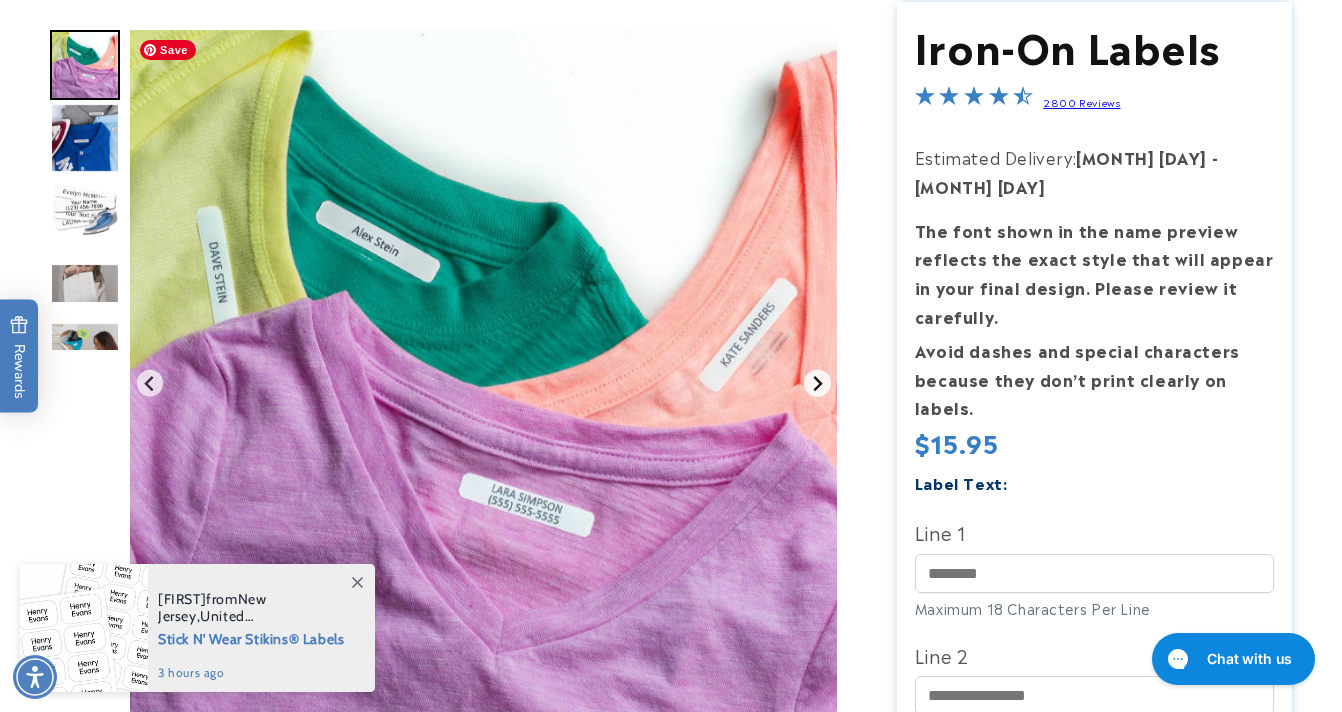 click at bounding box center [483, 383] 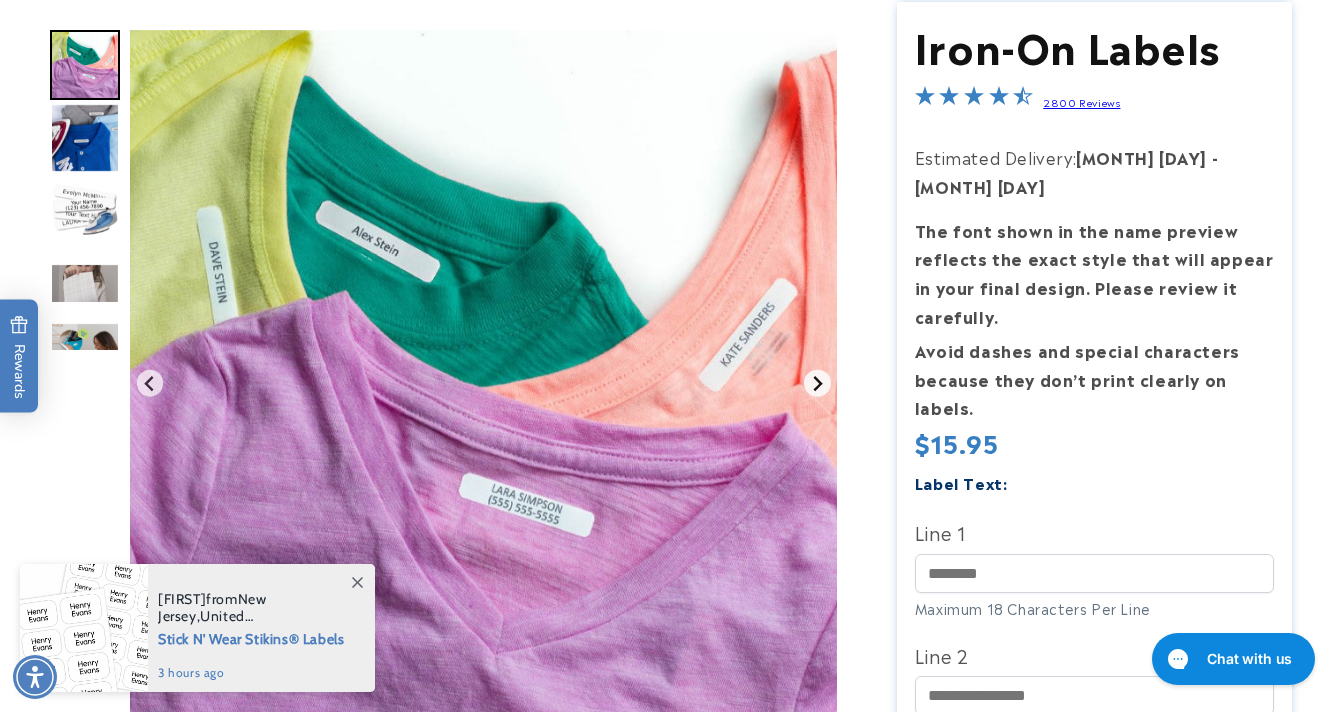 click 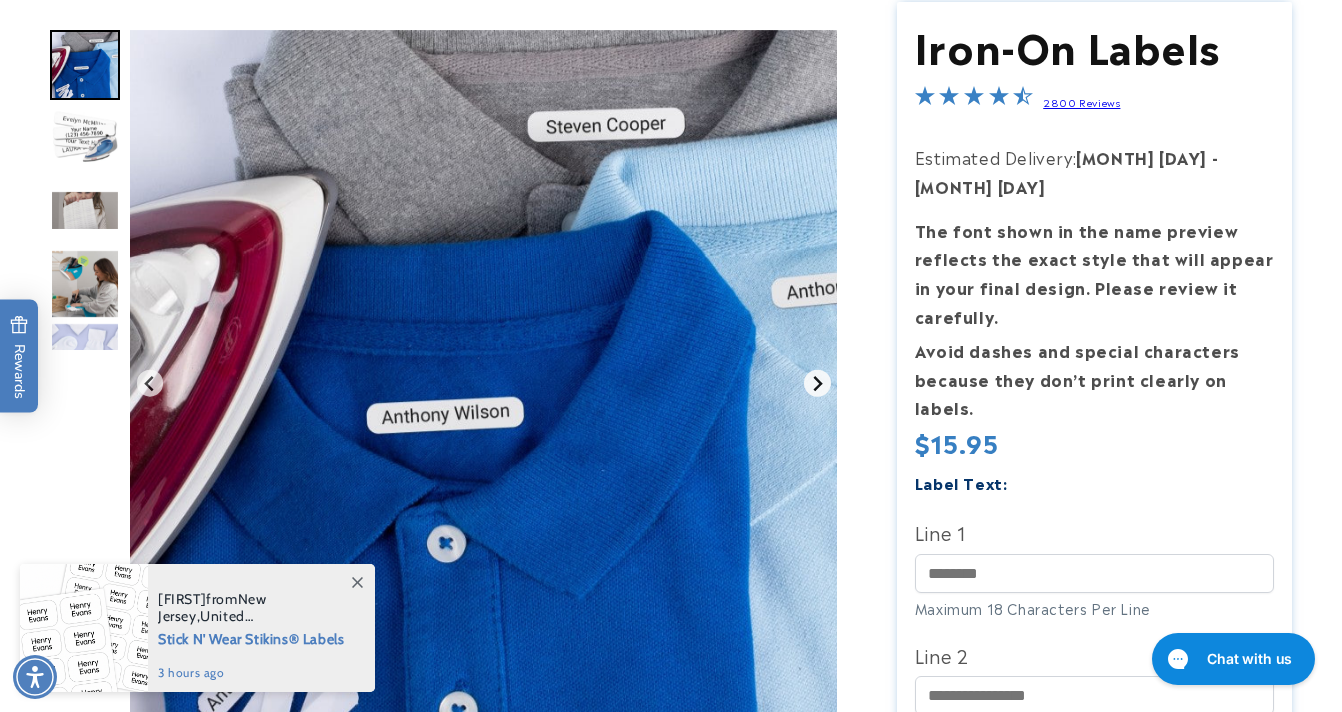click 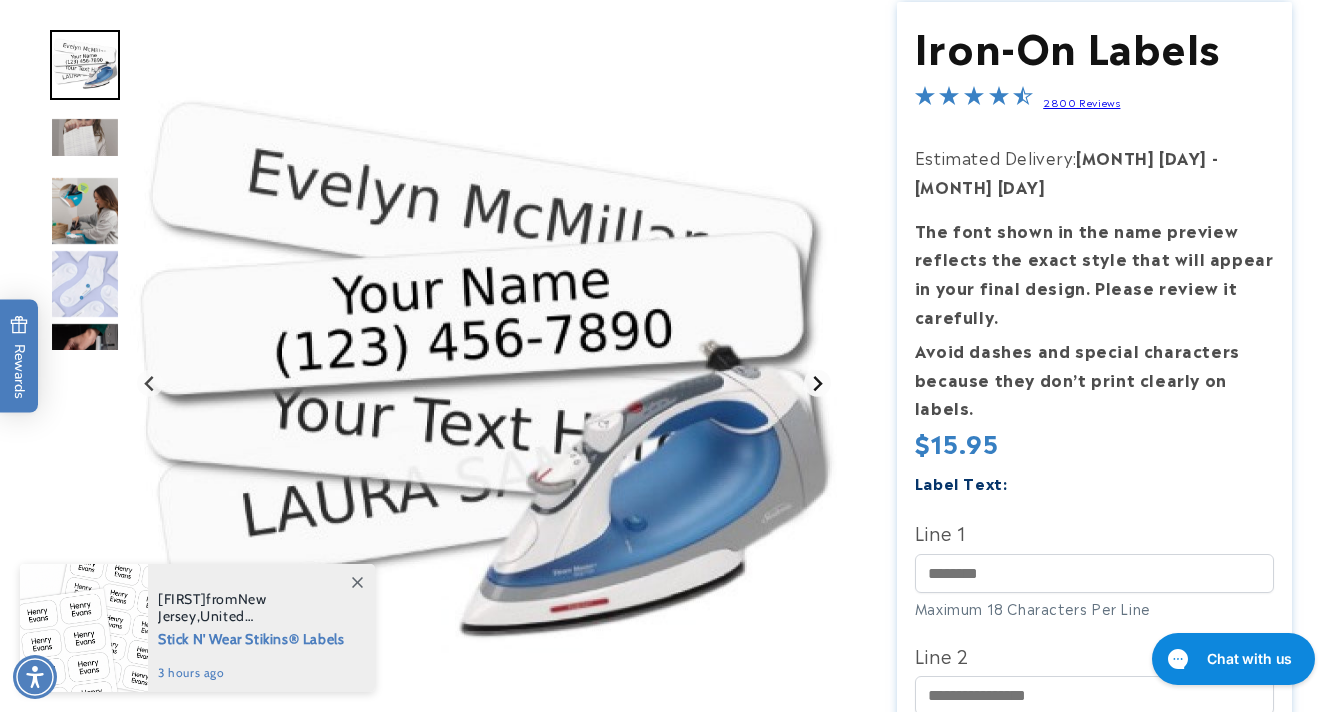 click 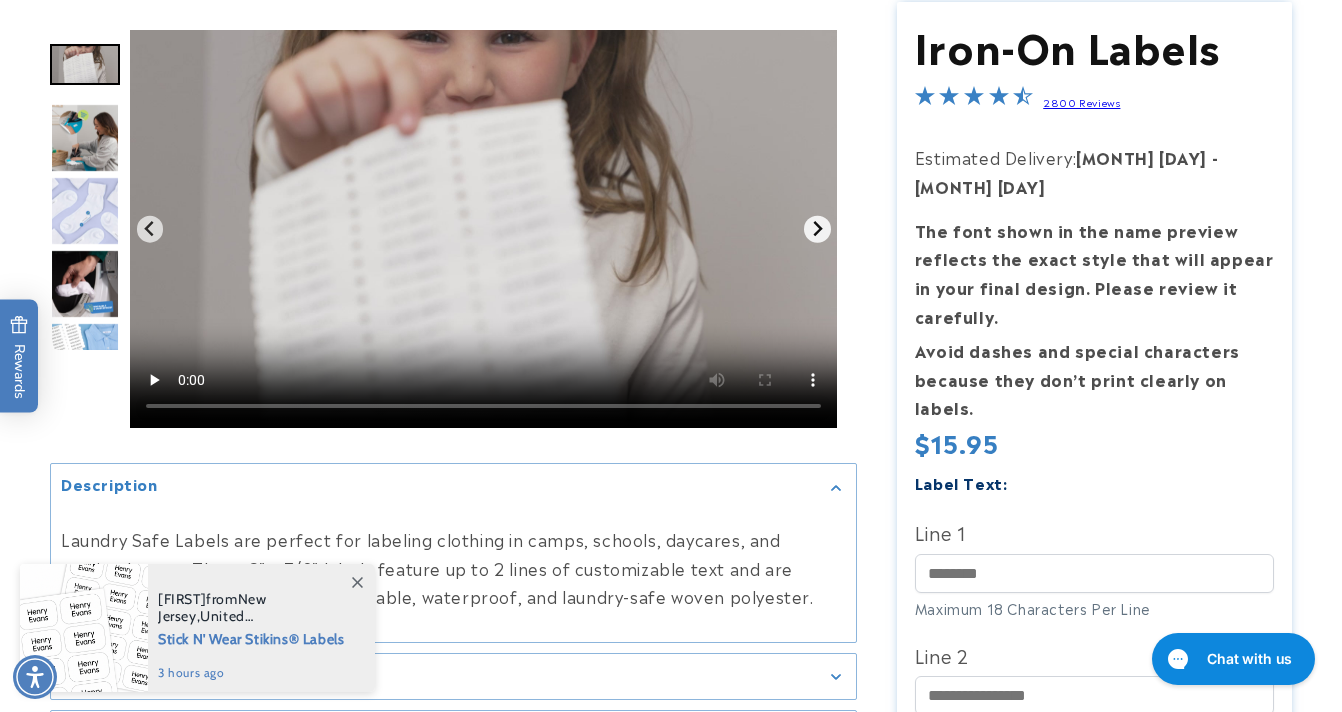 click 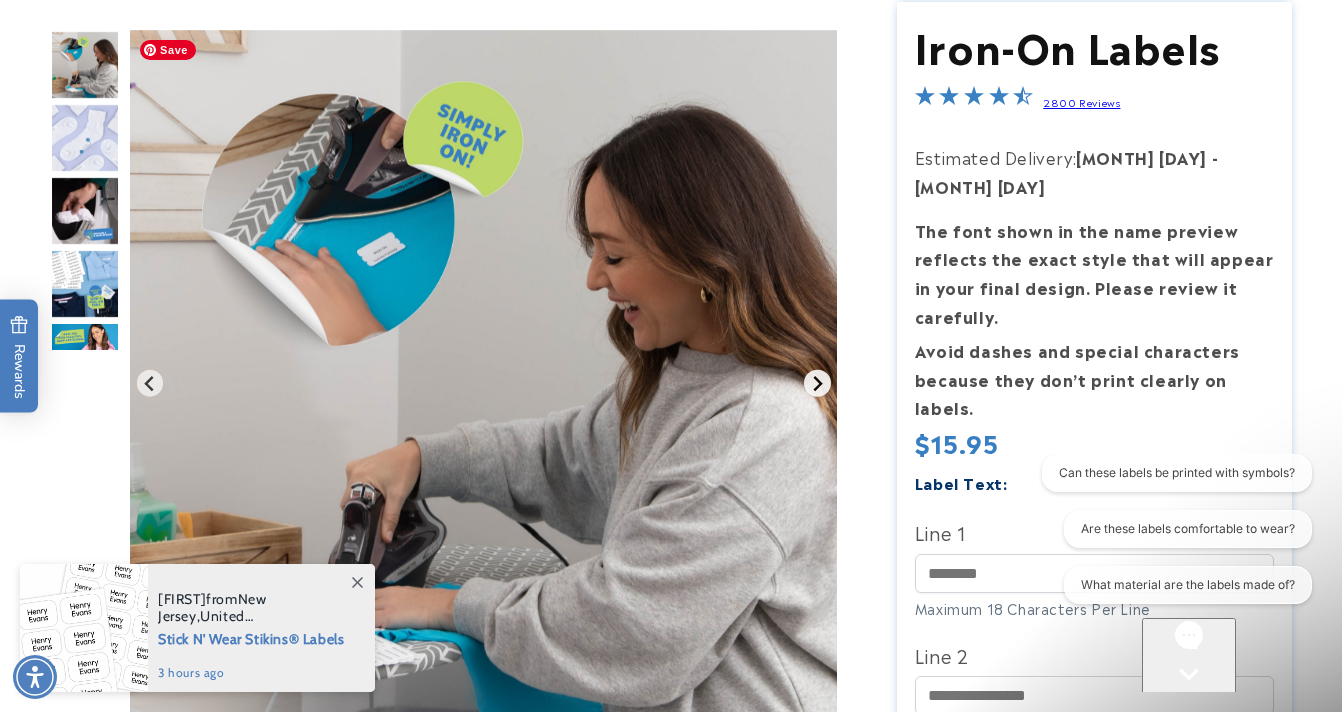 scroll, scrollTop: 0, scrollLeft: 0, axis: both 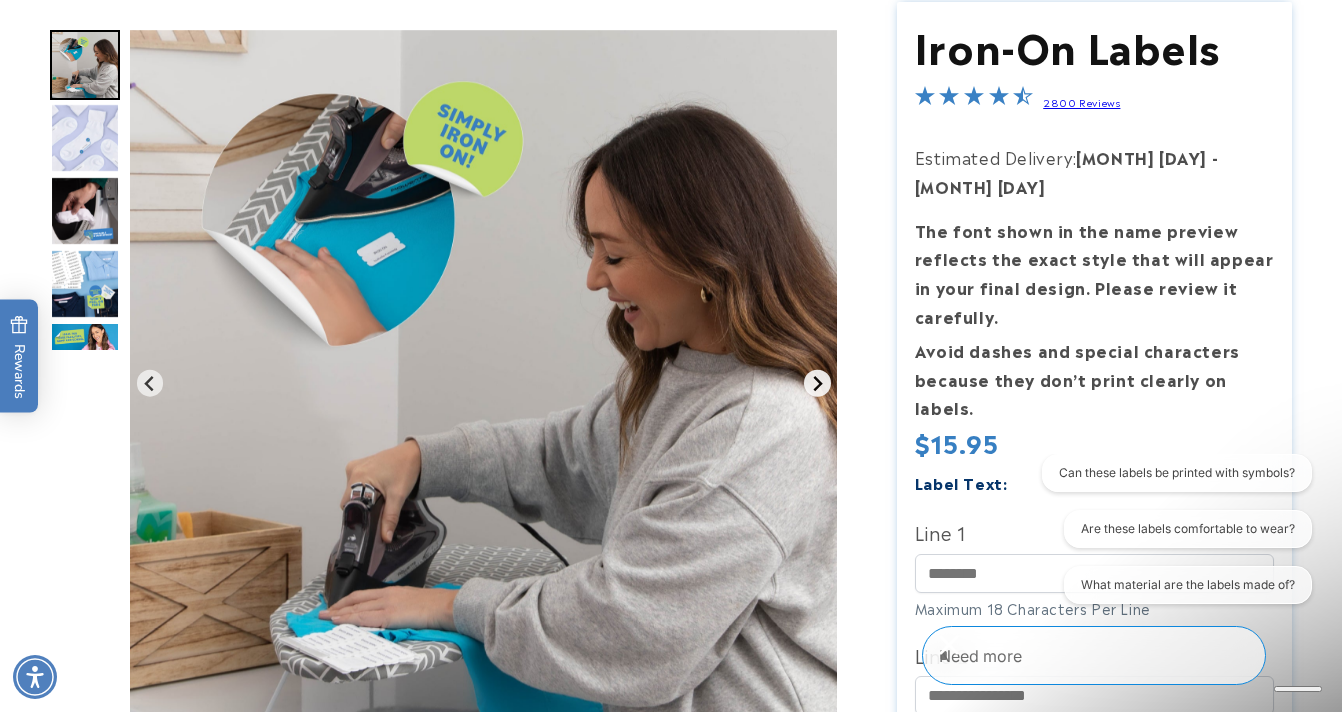 click 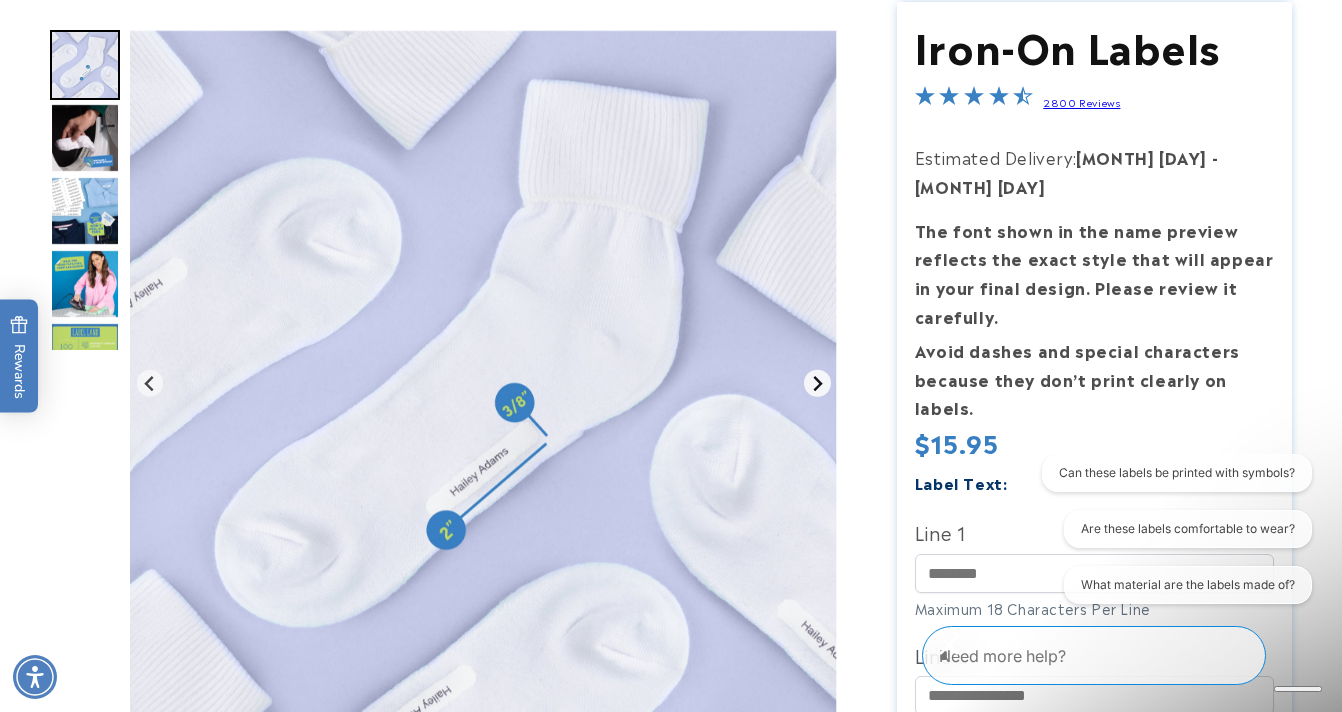 click 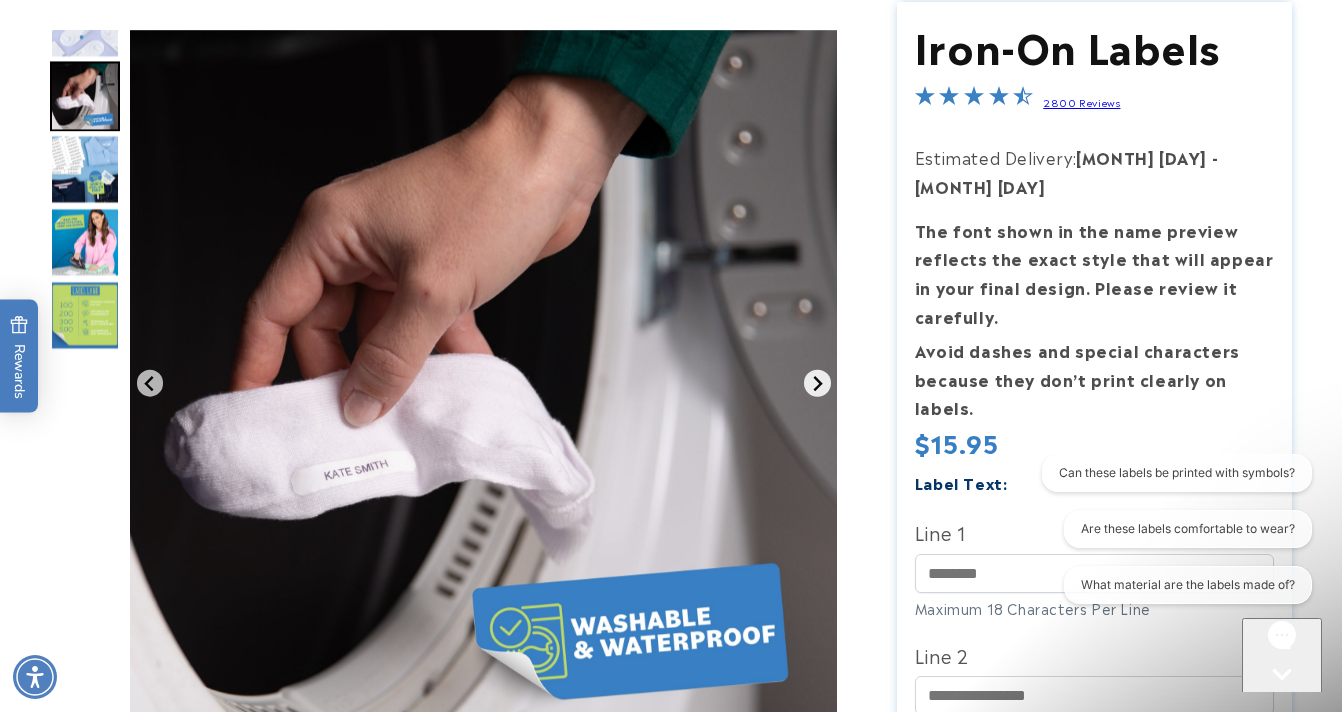 click 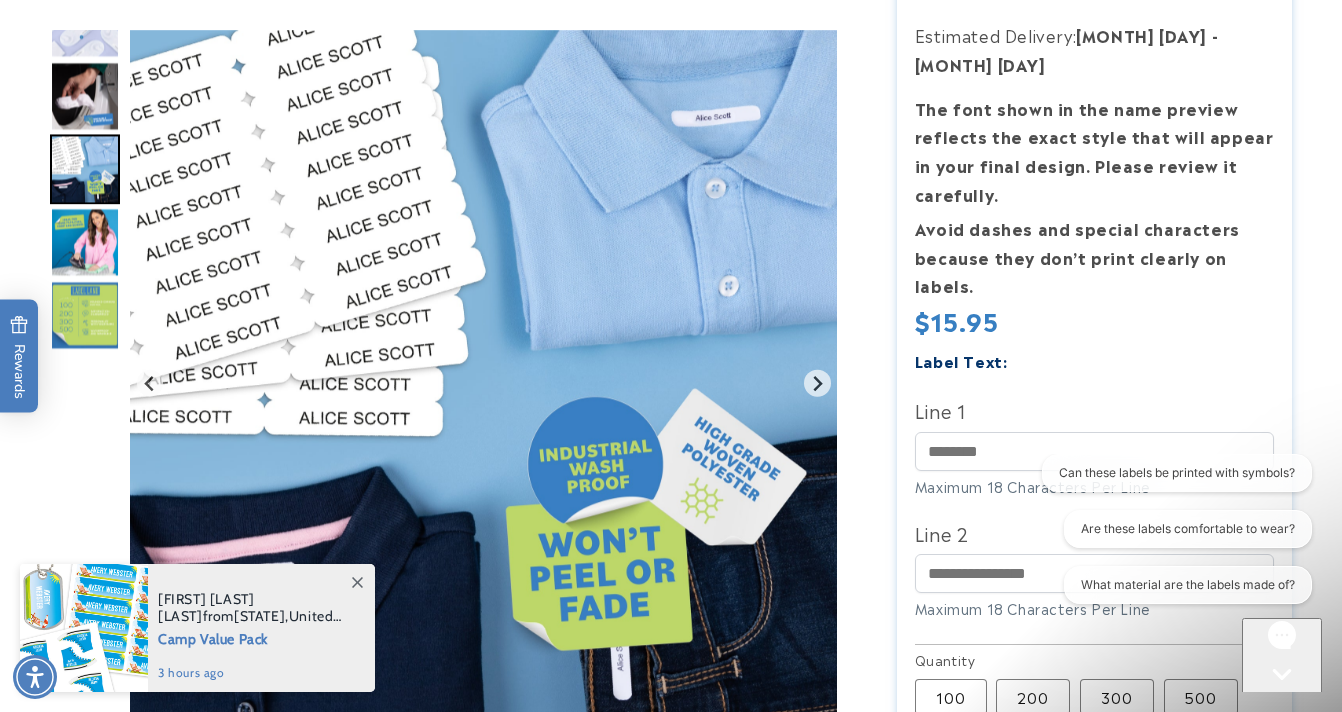 scroll, scrollTop: 392, scrollLeft: 0, axis: vertical 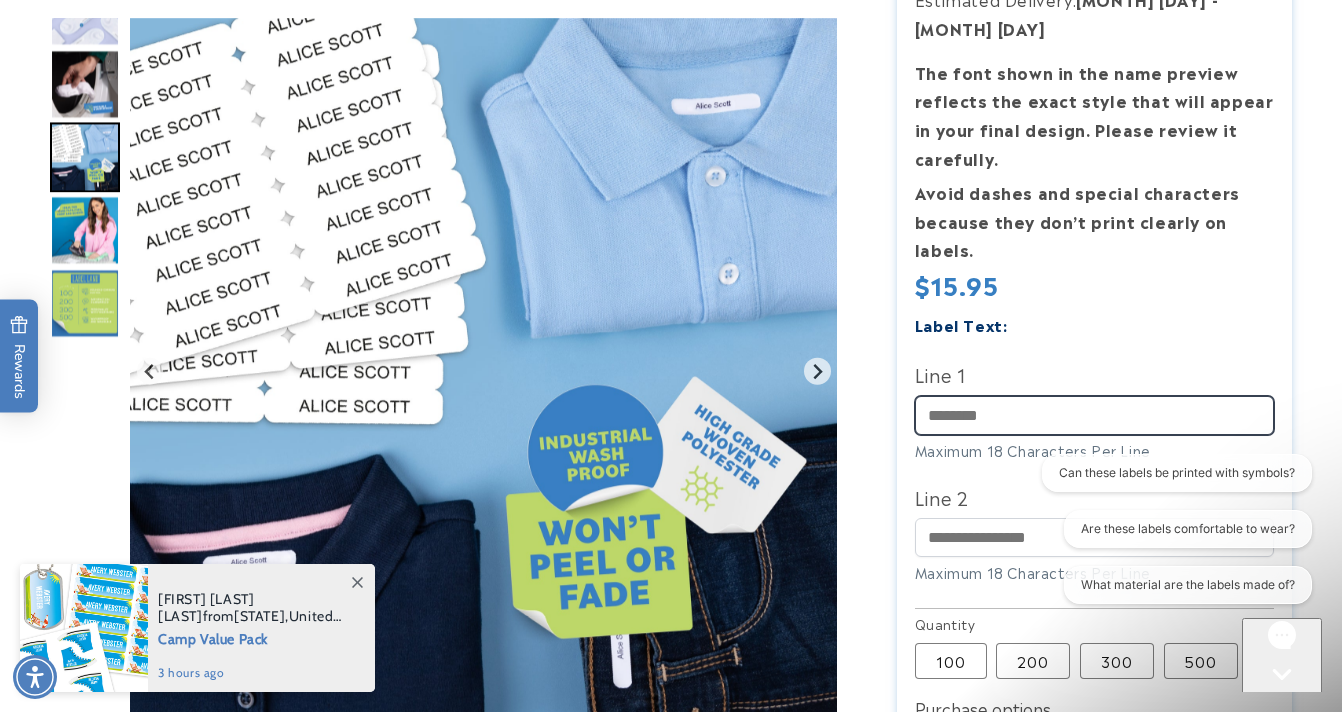 click on "Line 1" at bounding box center (1095, 415) 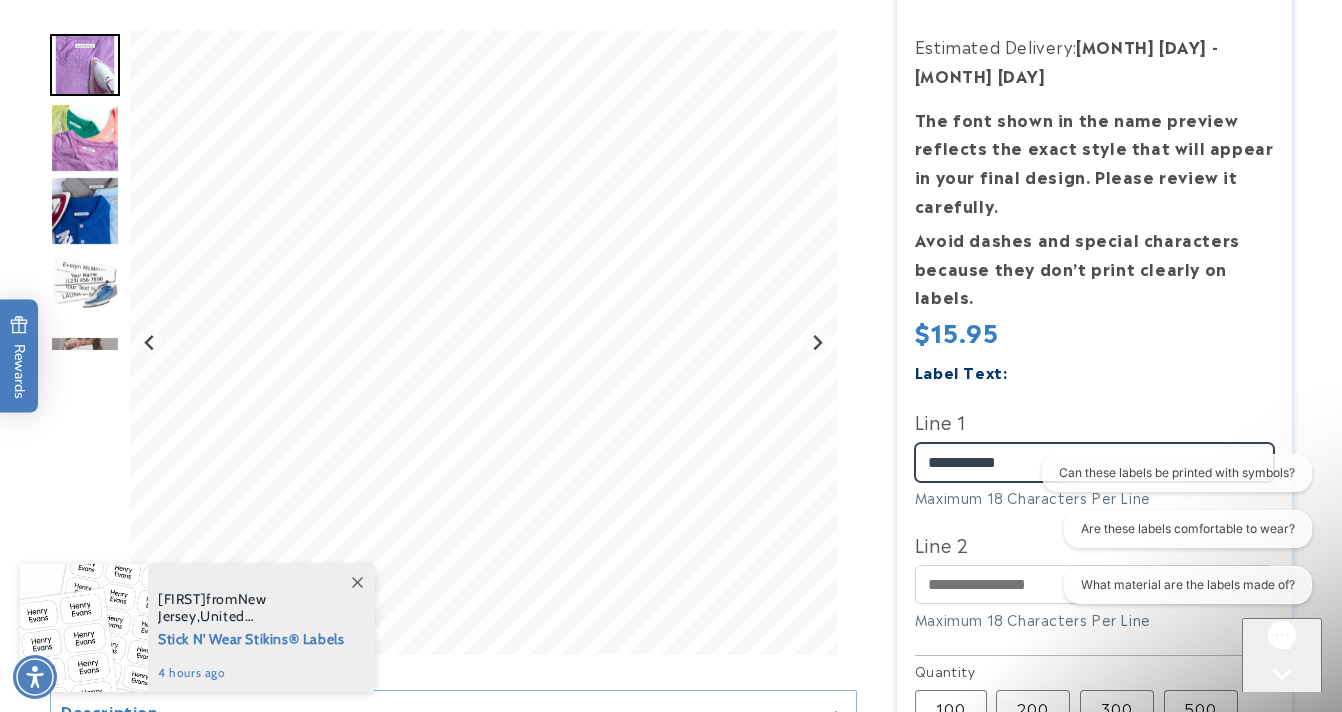scroll, scrollTop: 357, scrollLeft: 0, axis: vertical 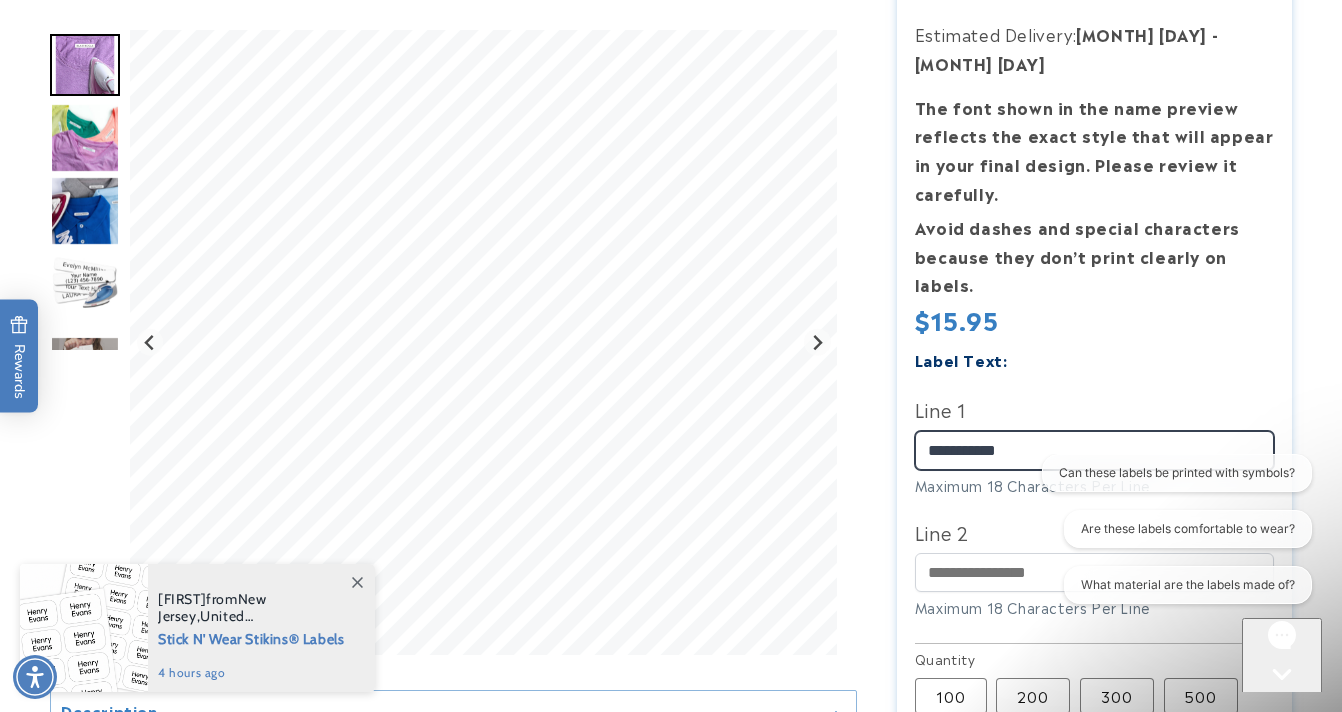 type on "**********" 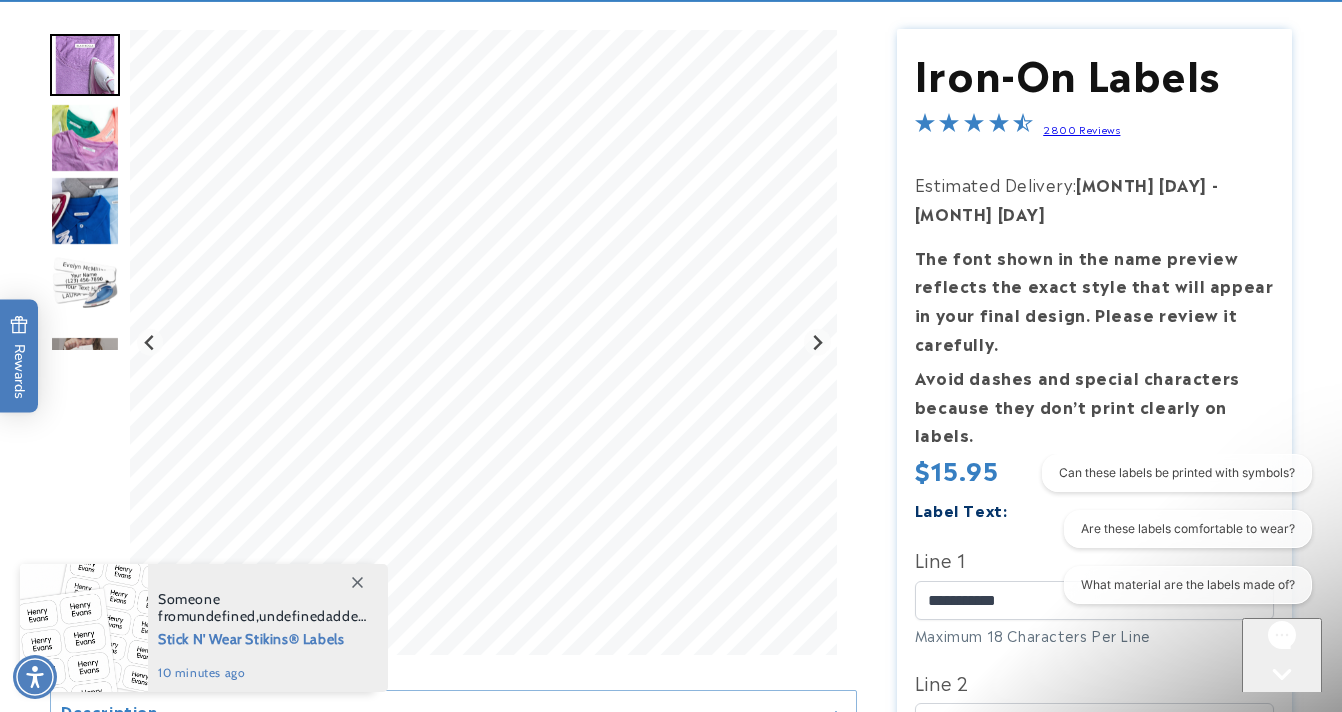 scroll, scrollTop: 210, scrollLeft: 0, axis: vertical 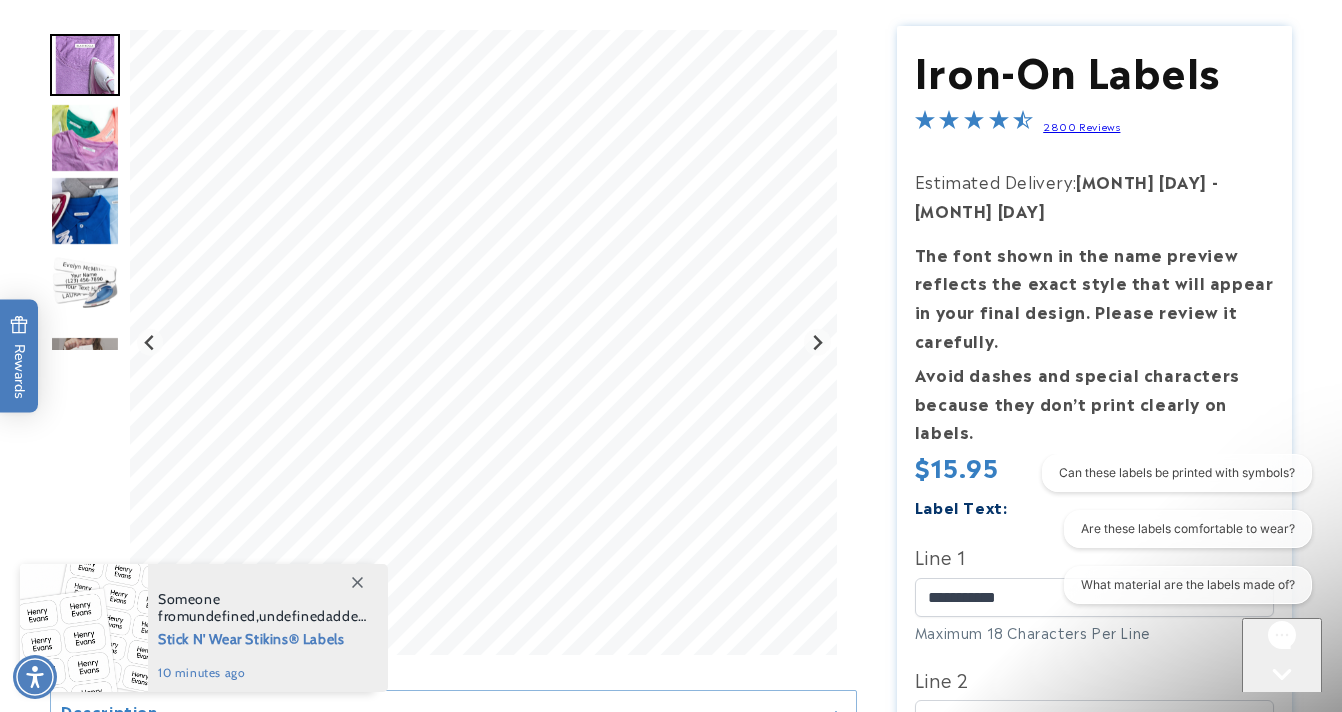 click at bounding box center (85, 138) 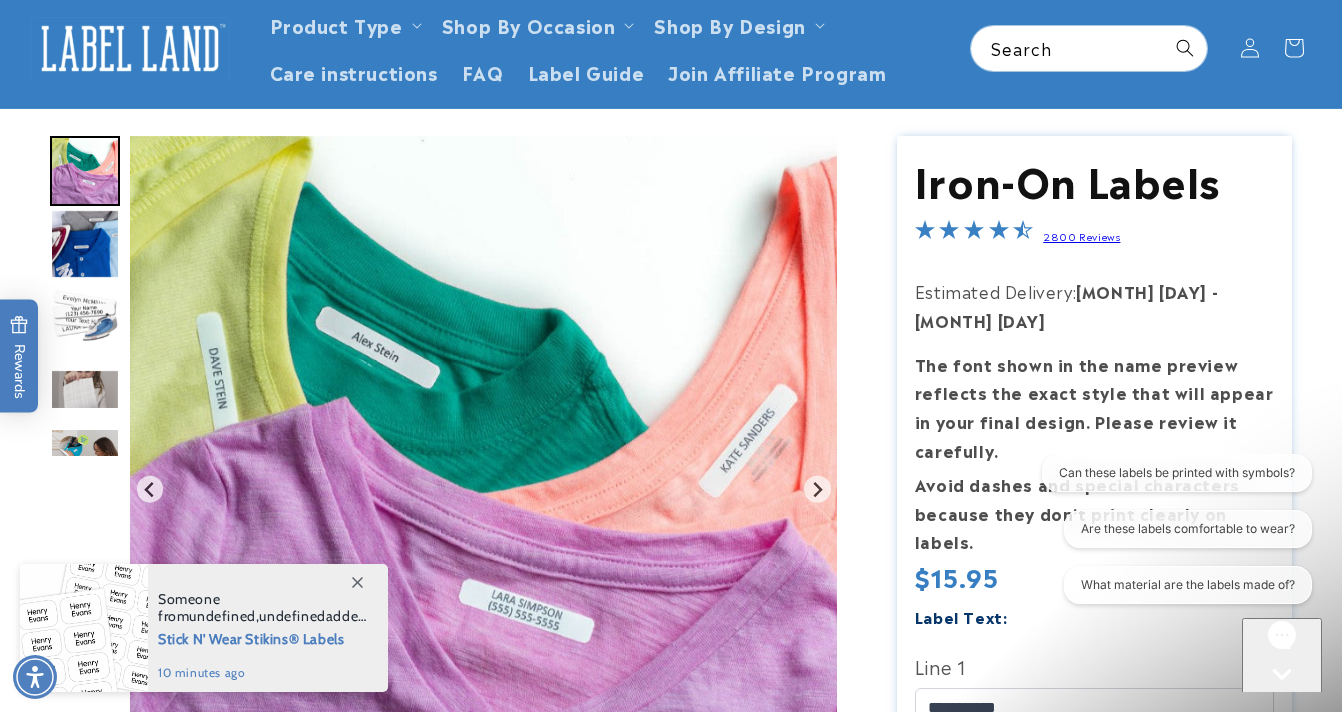 scroll, scrollTop: 98, scrollLeft: 0, axis: vertical 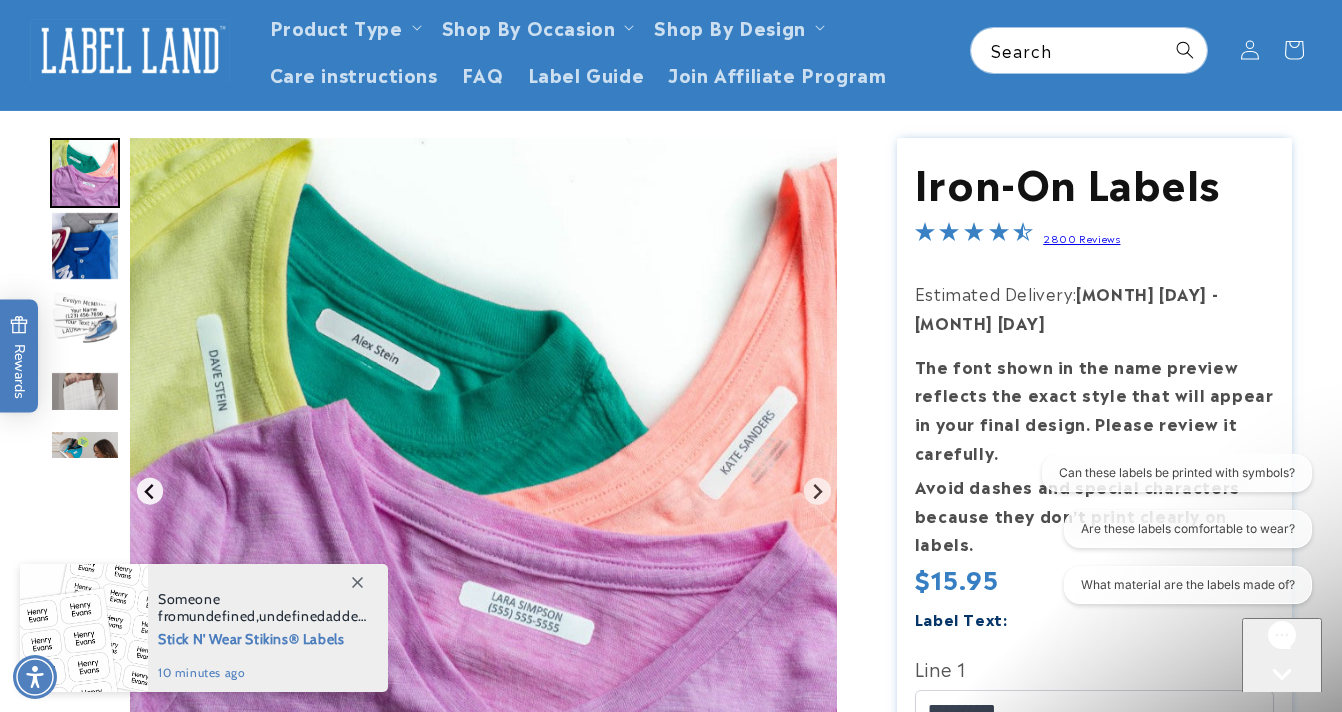 click 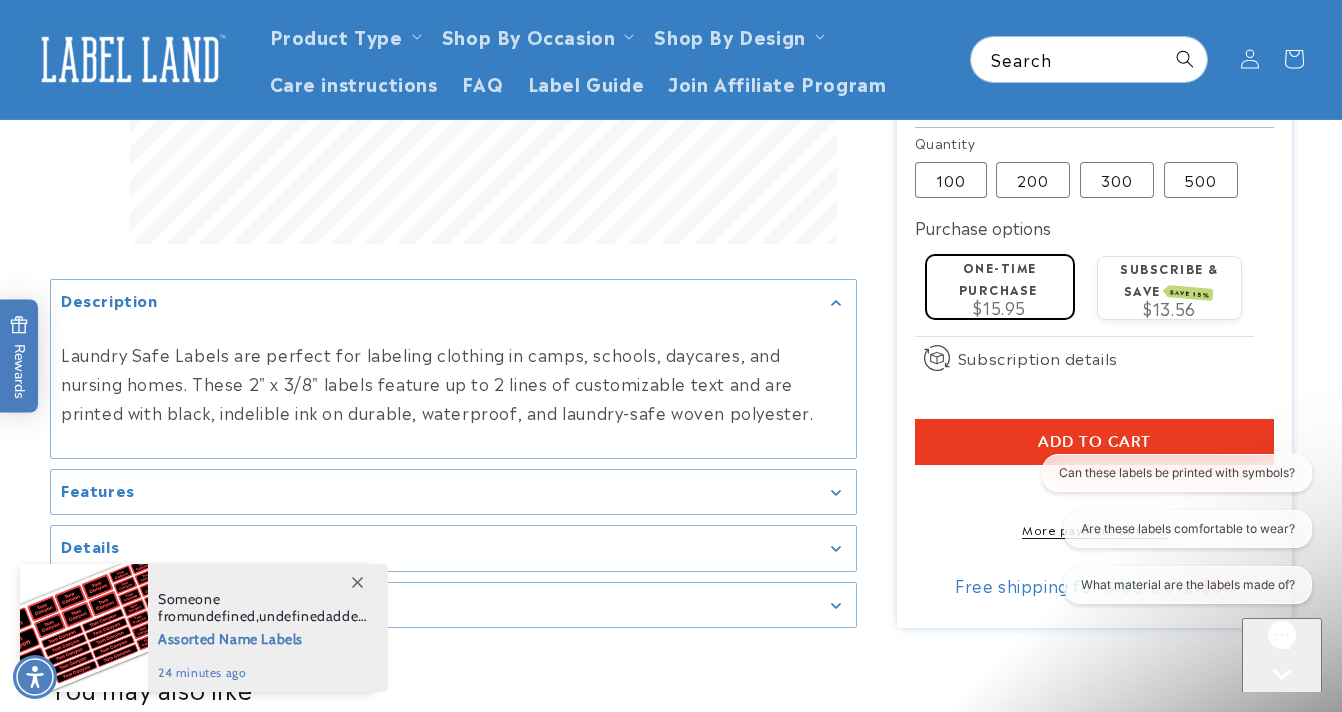 scroll, scrollTop: 868, scrollLeft: 0, axis: vertical 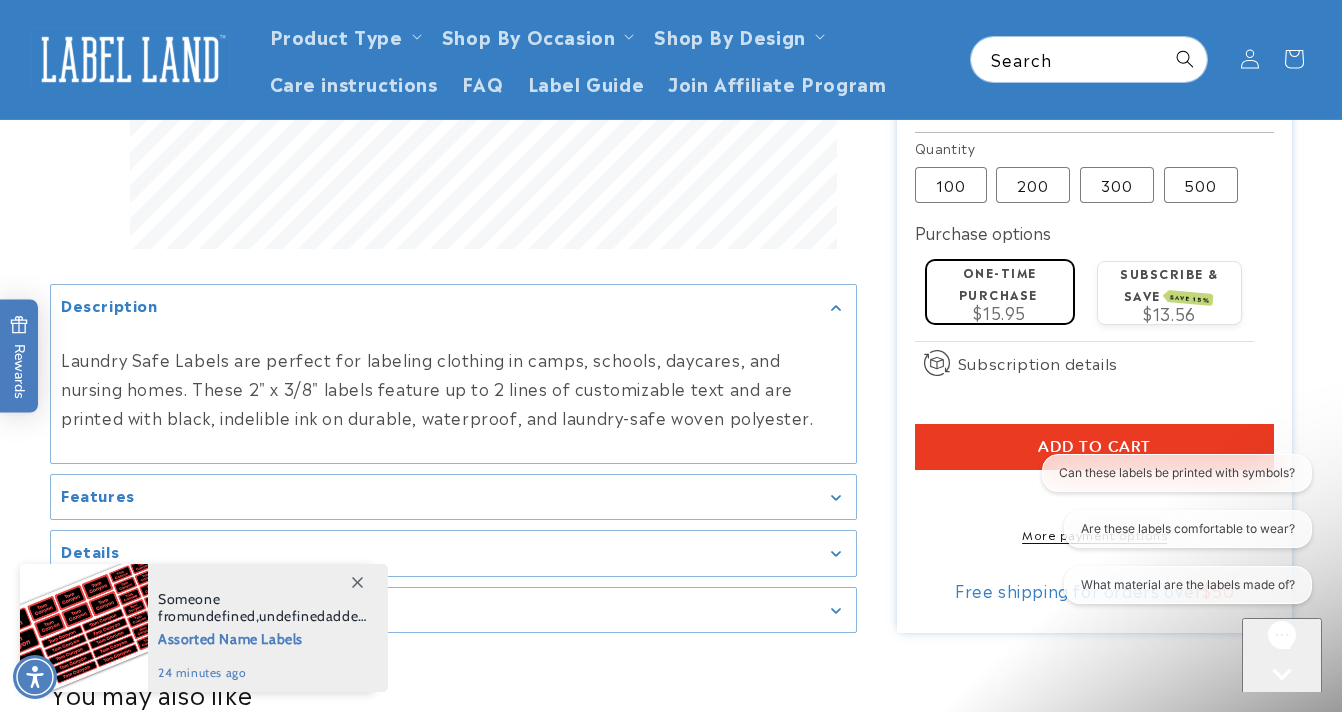 click on "Features" at bounding box center (453, 497) 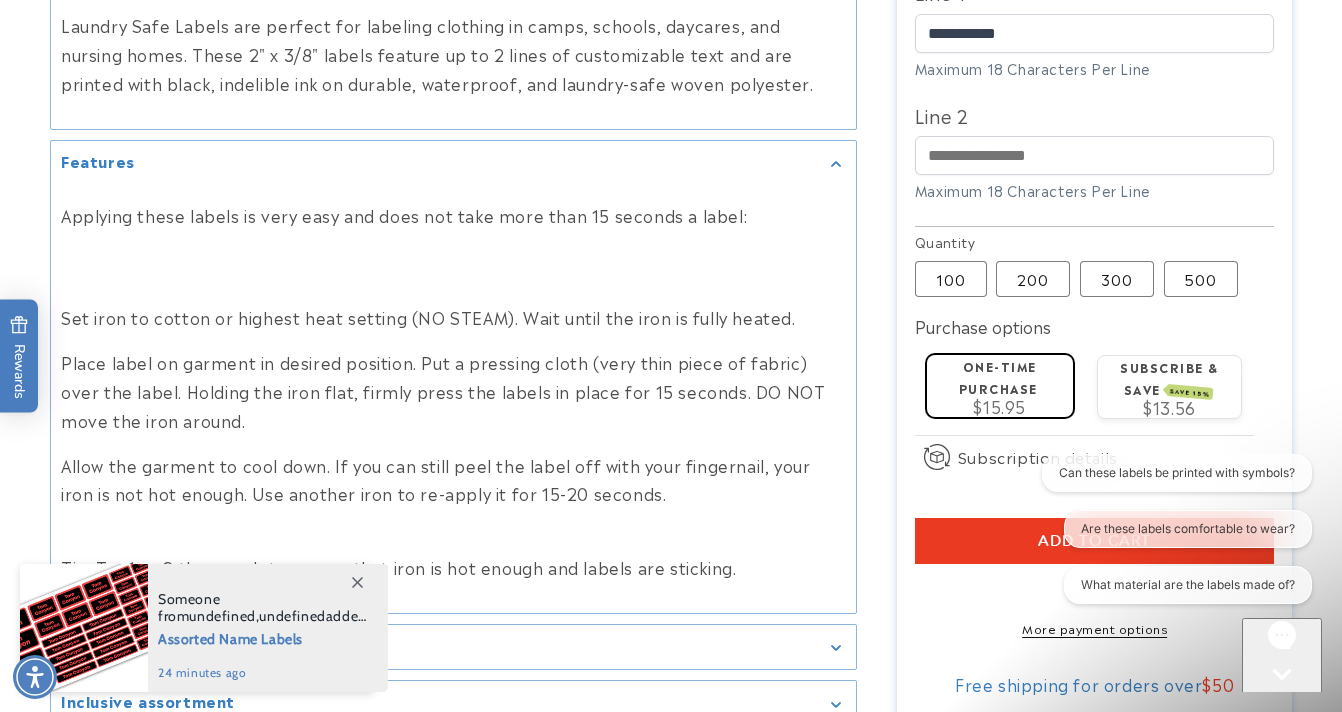 scroll, scrollTop: 958, scrollLeft: 0, axis: vertical 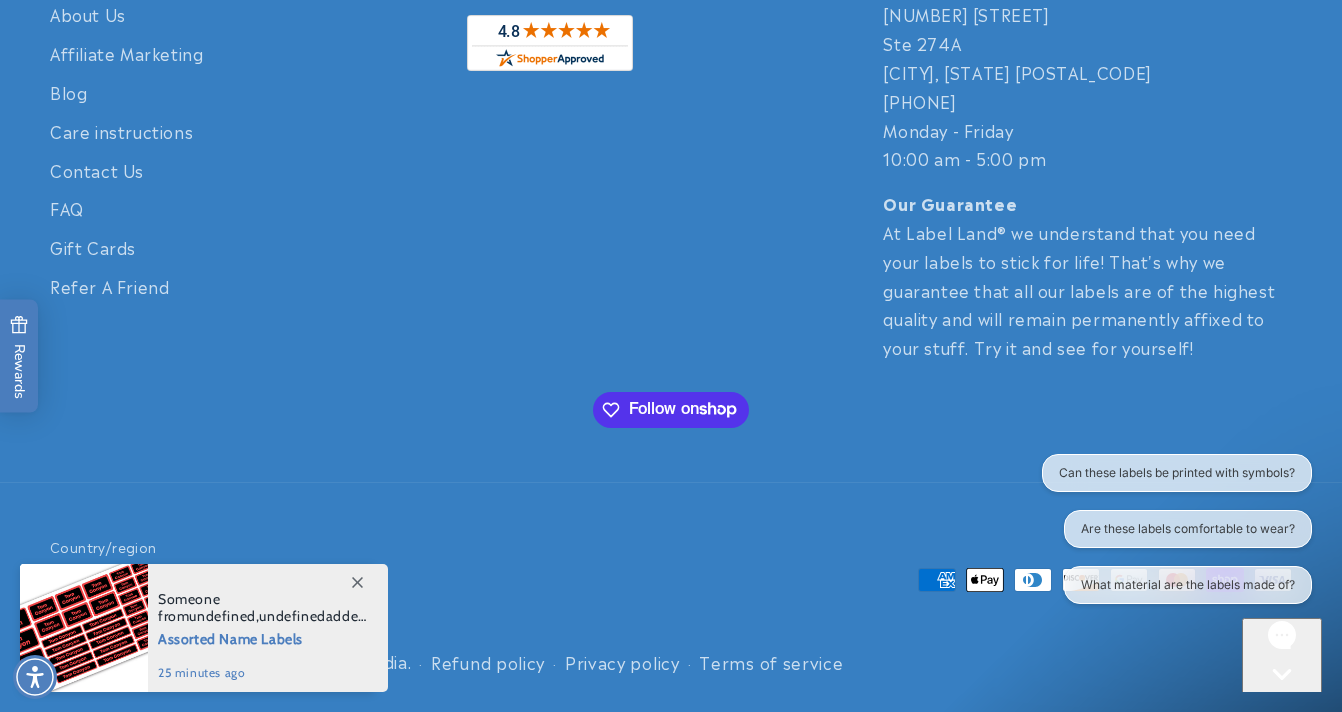 click 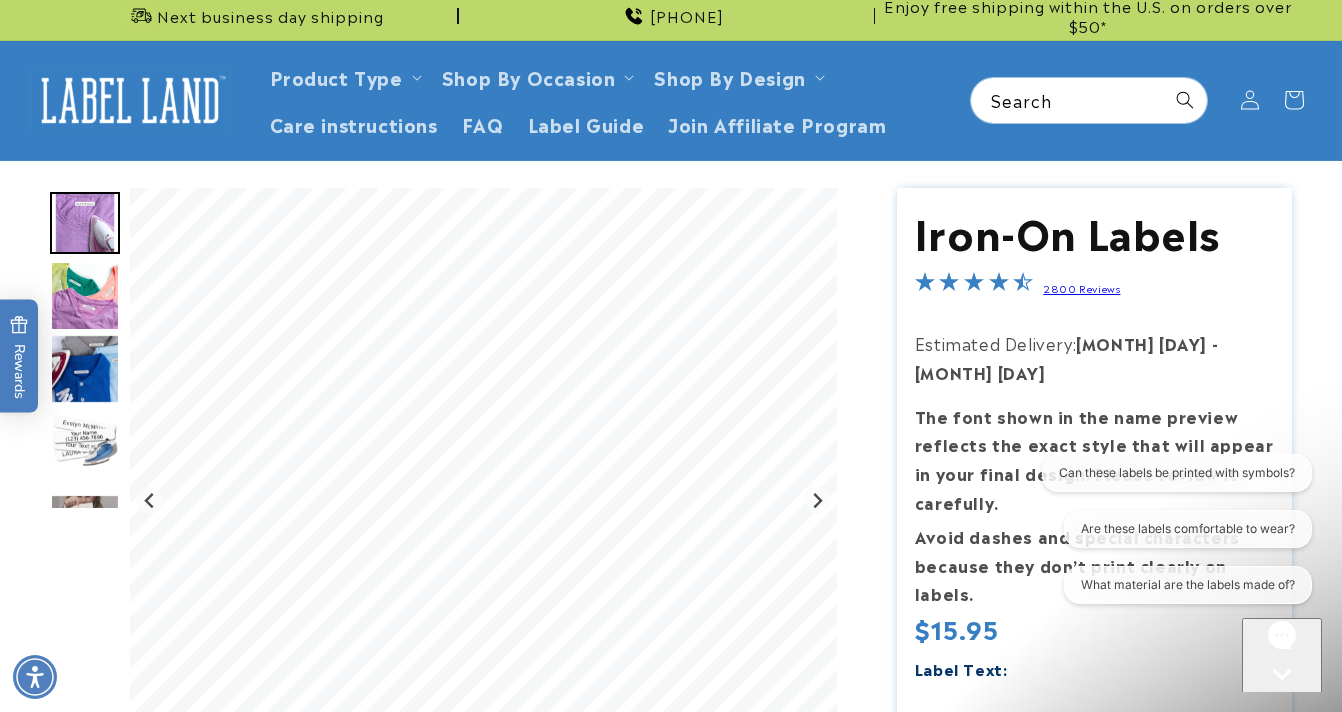 scroll, scrollTop: 58, scrollLeft: 0, axis: vertical 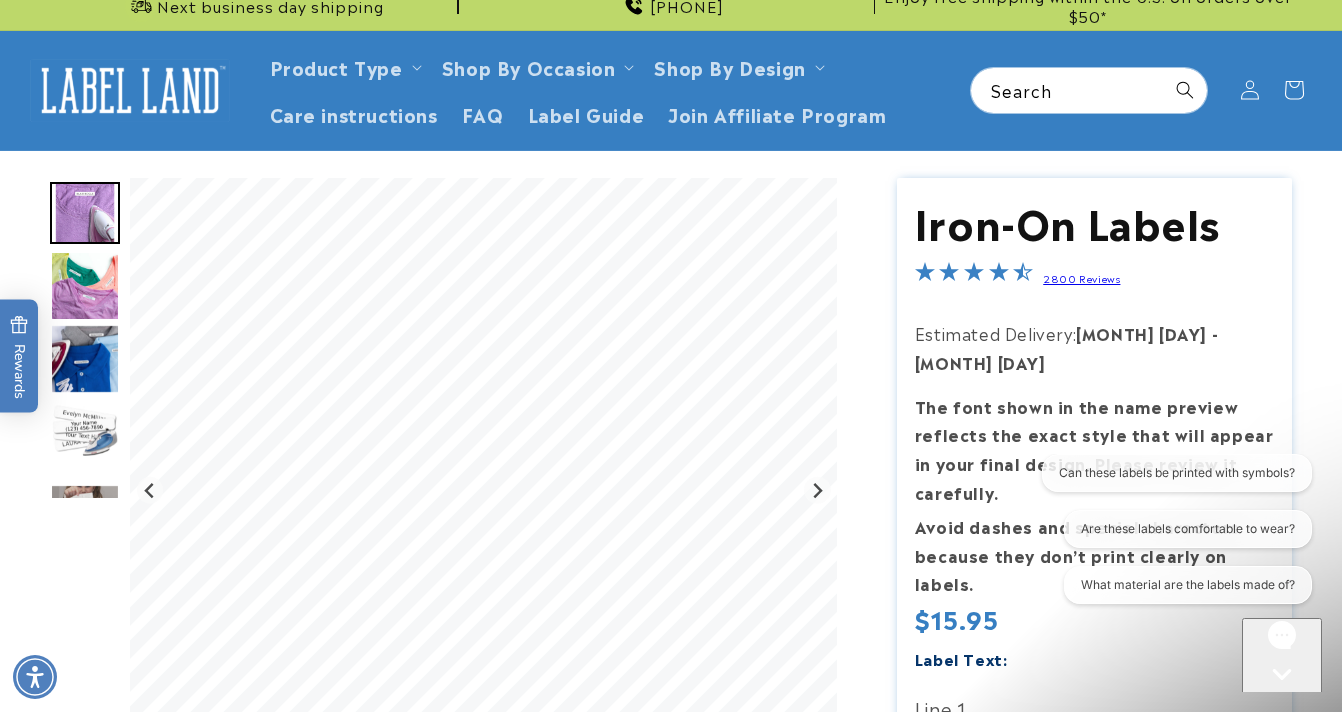 click at bounding box center [85, 359] 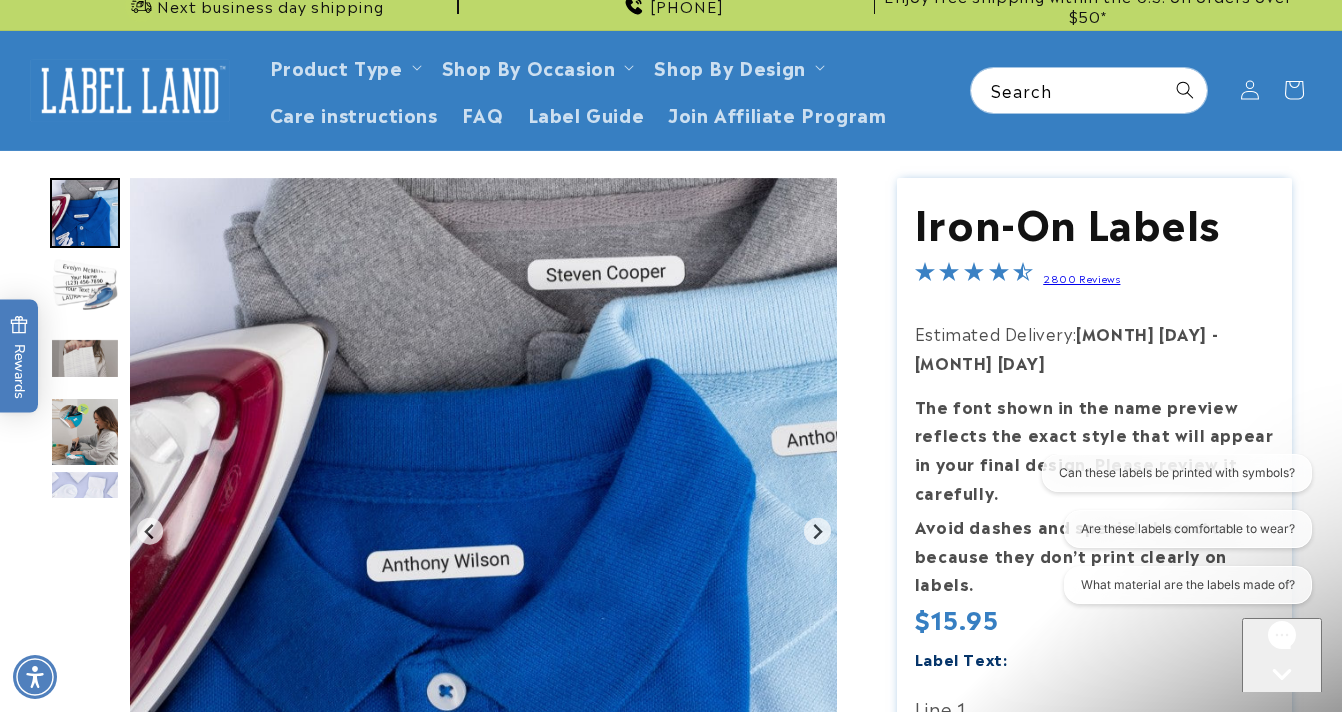 click at bounding box center (85, 286) 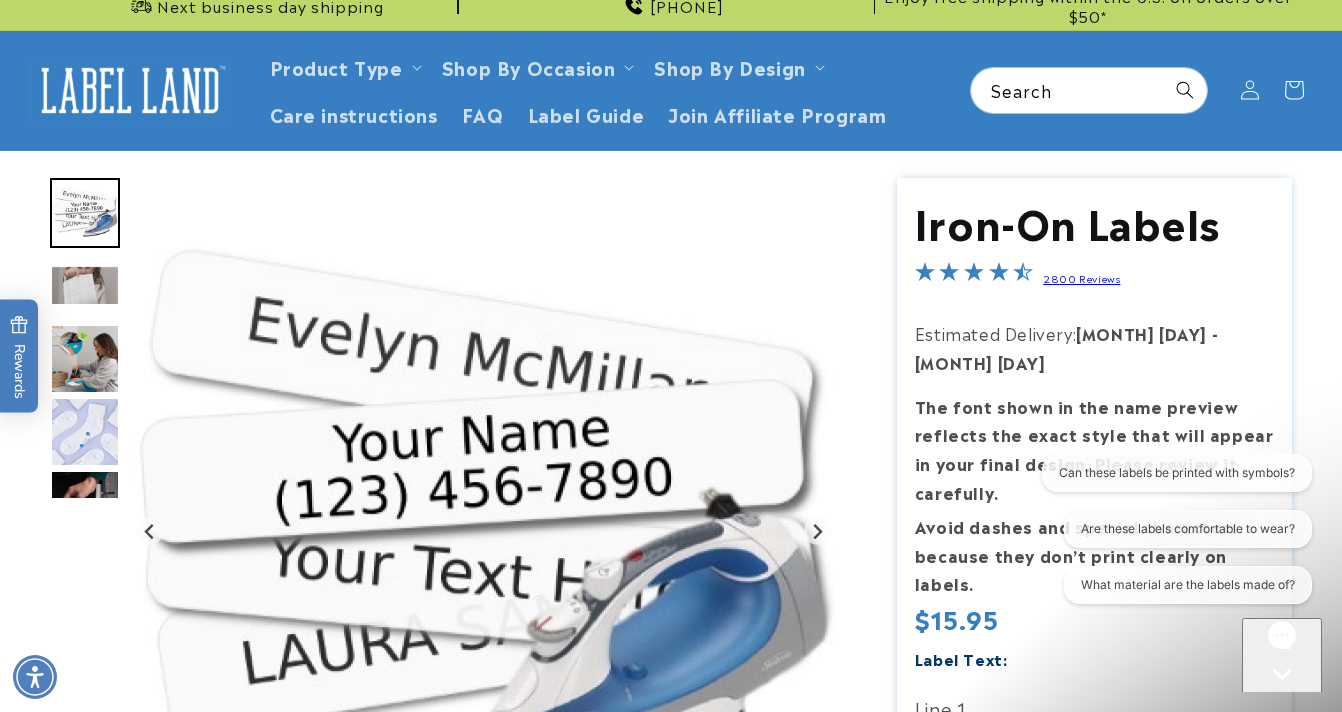 click at bounding box center [85, 432] 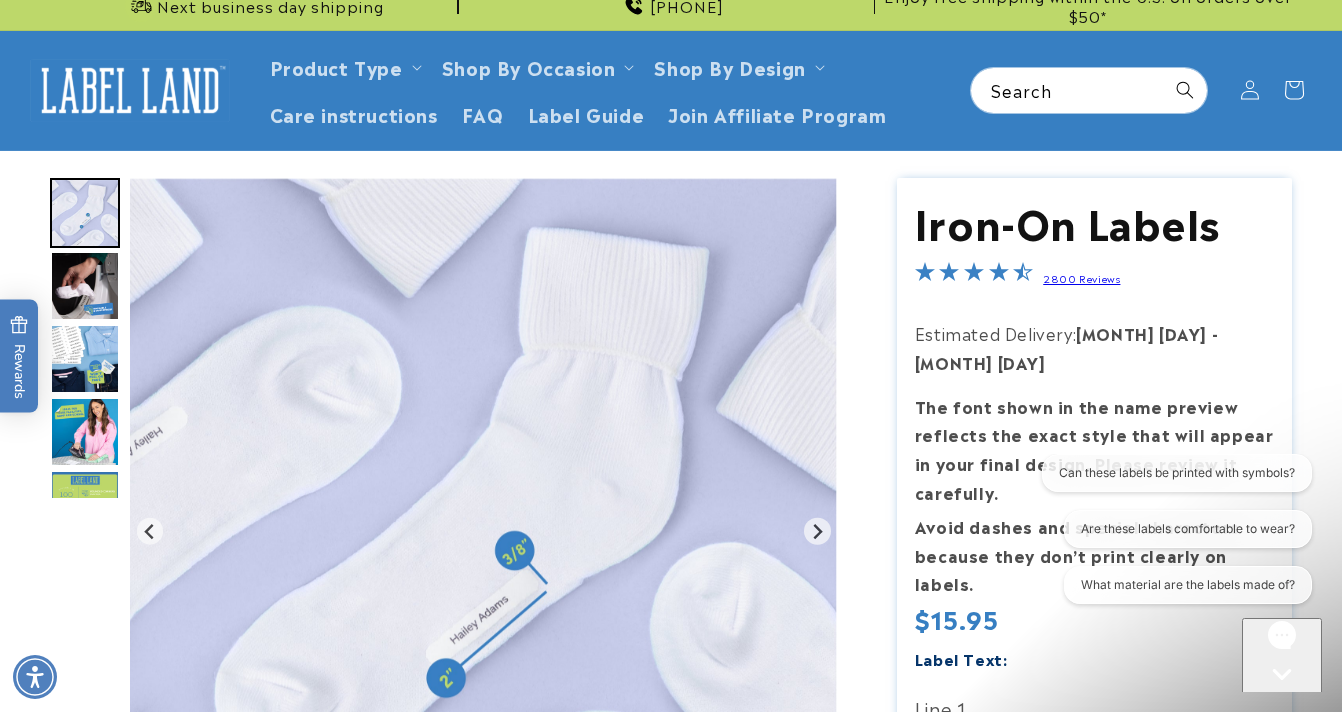 click at bounding box center (85, 432) 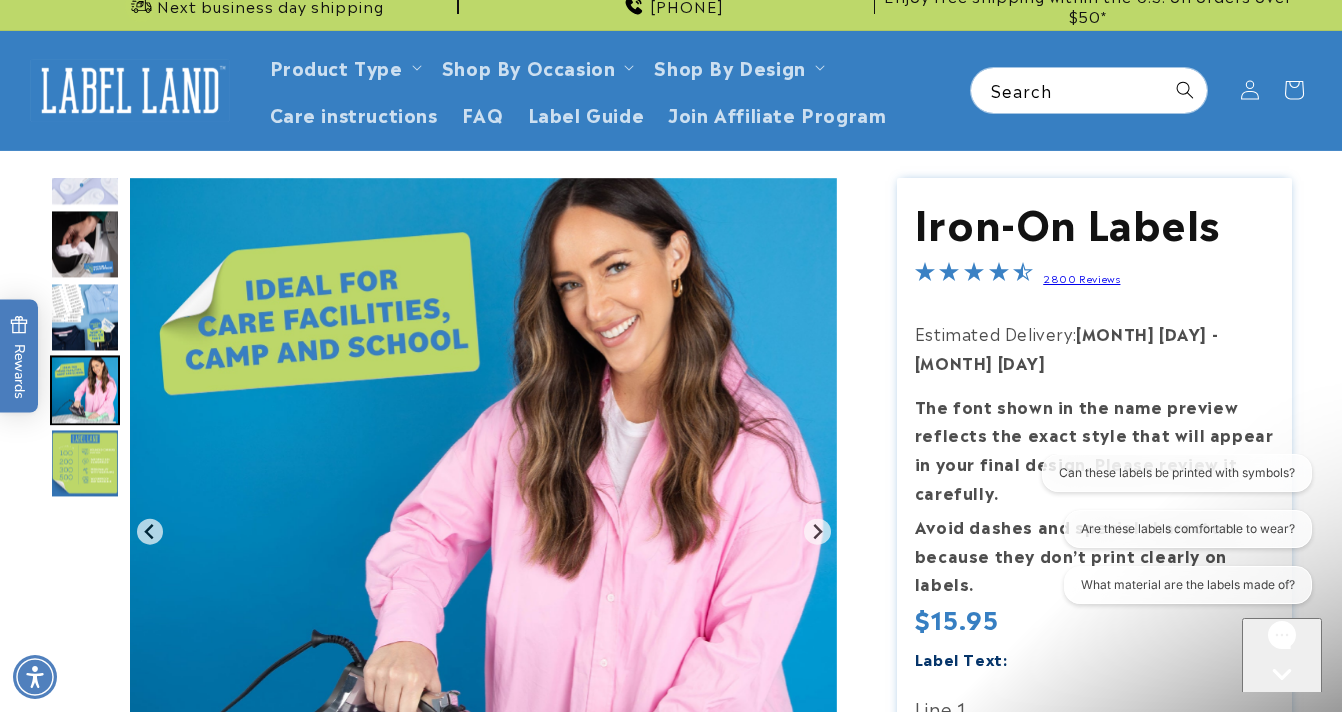 click at bounding box center [85, 463] 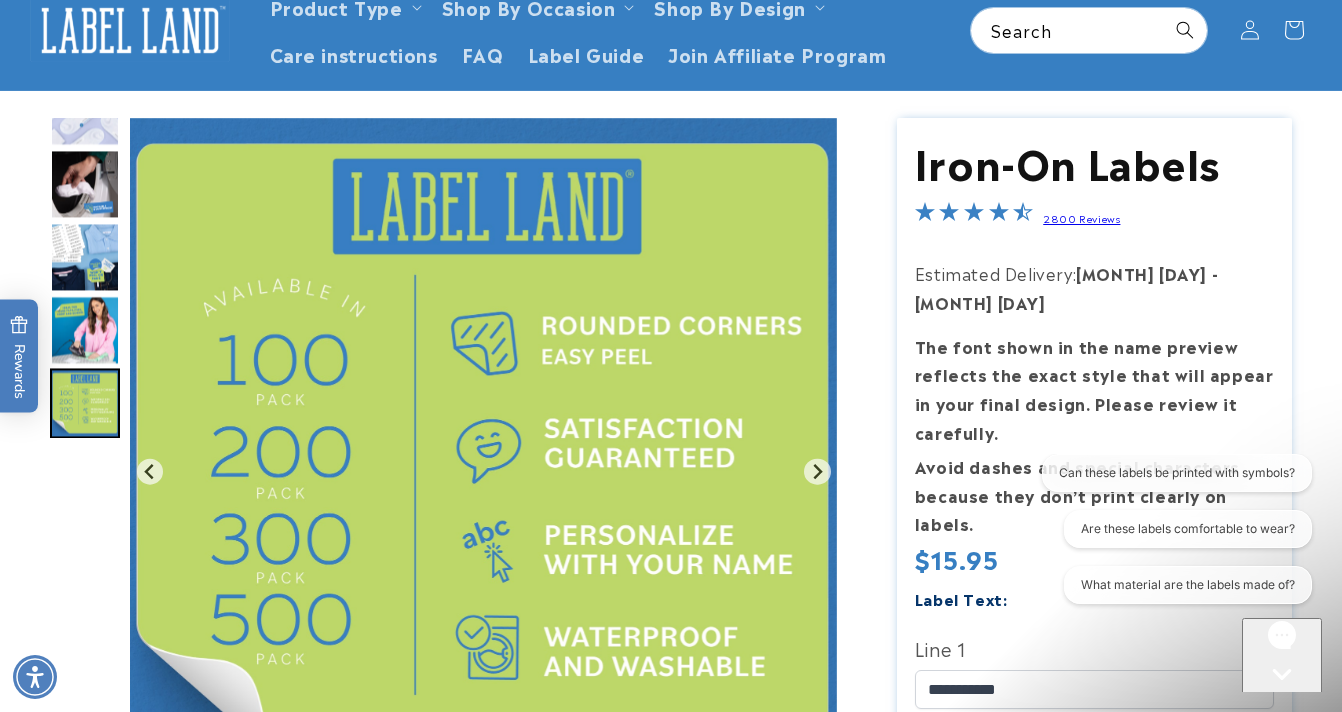 scroll, scrollTop: 120, scrollLeft: 0, axis: vertical 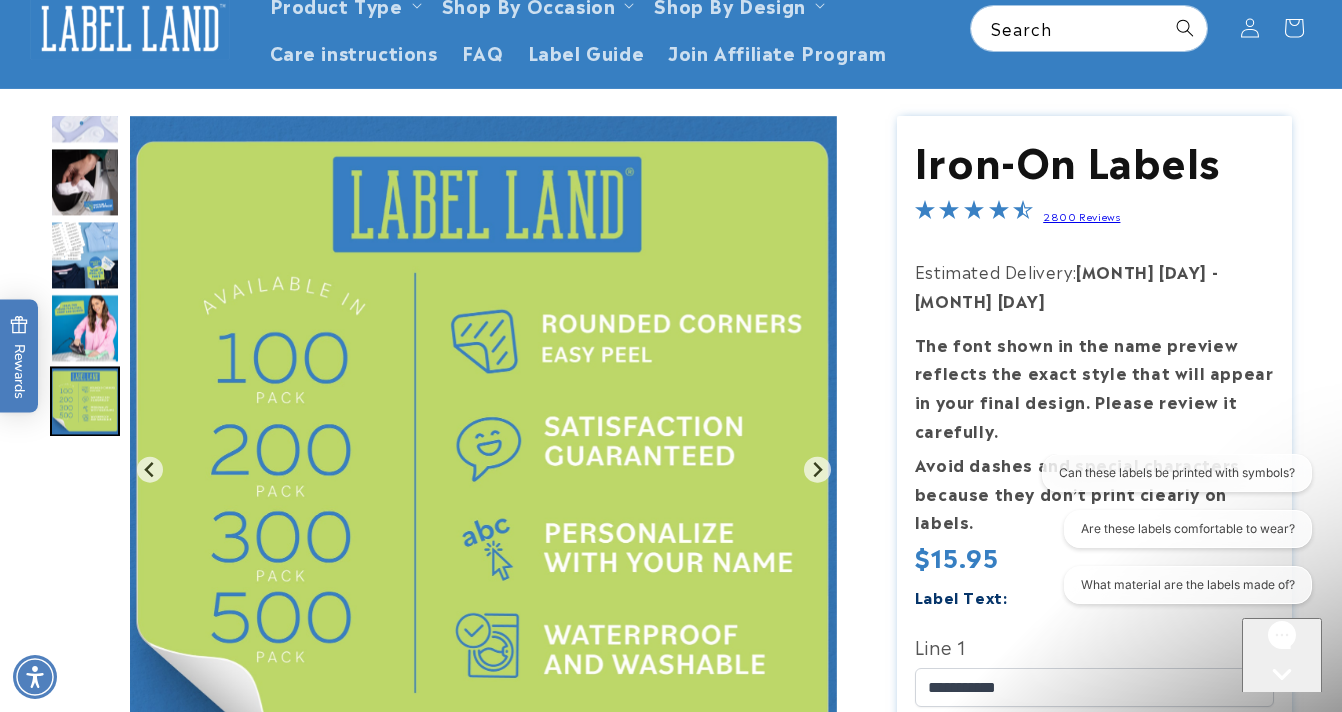 click at bounding box center [85, 255] 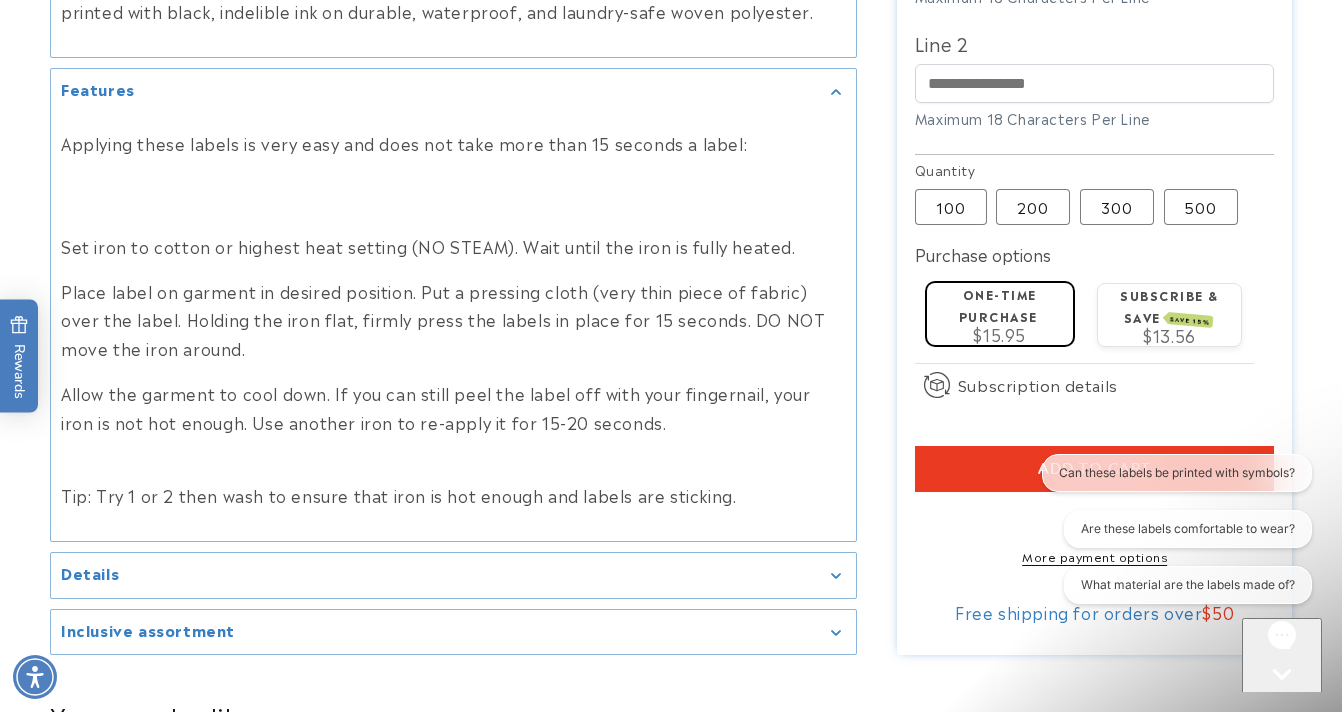 scroll, scrollTop: 1126, scrollLeft: 0, axis: vertical 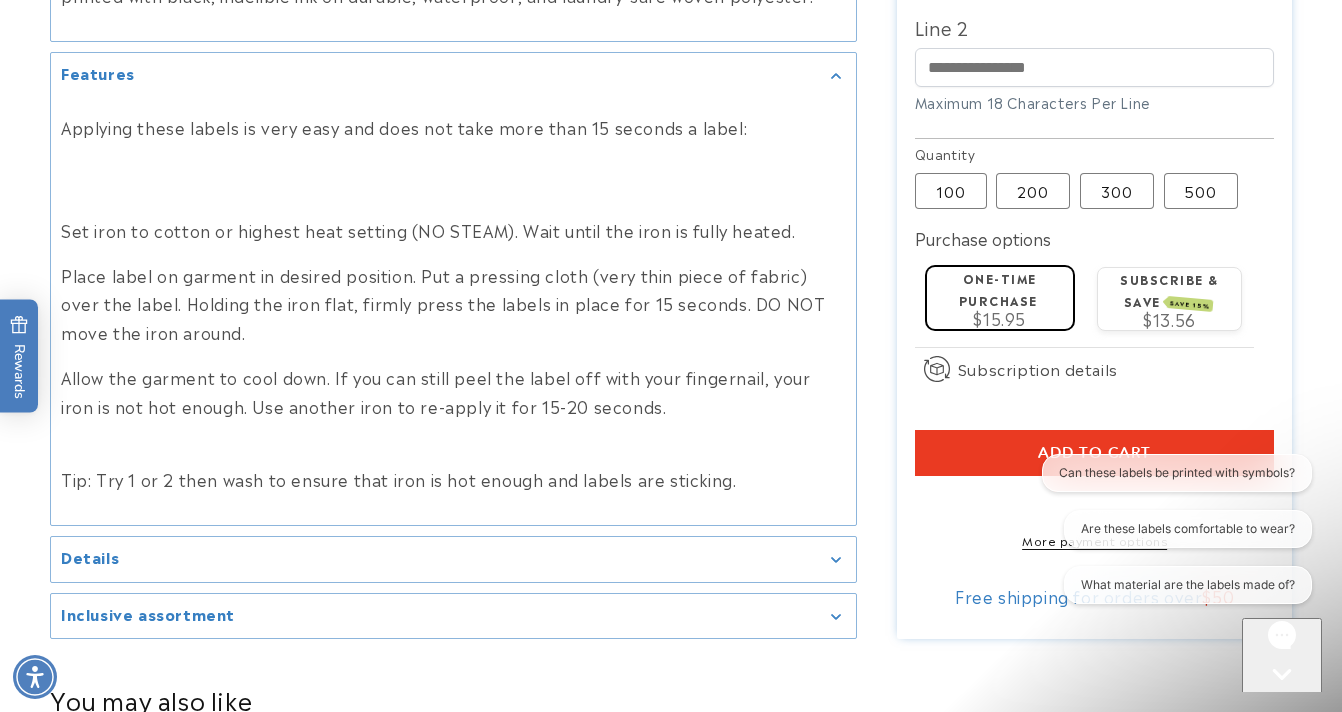 click on "Add to cart" at bounding box center (1095, 453) 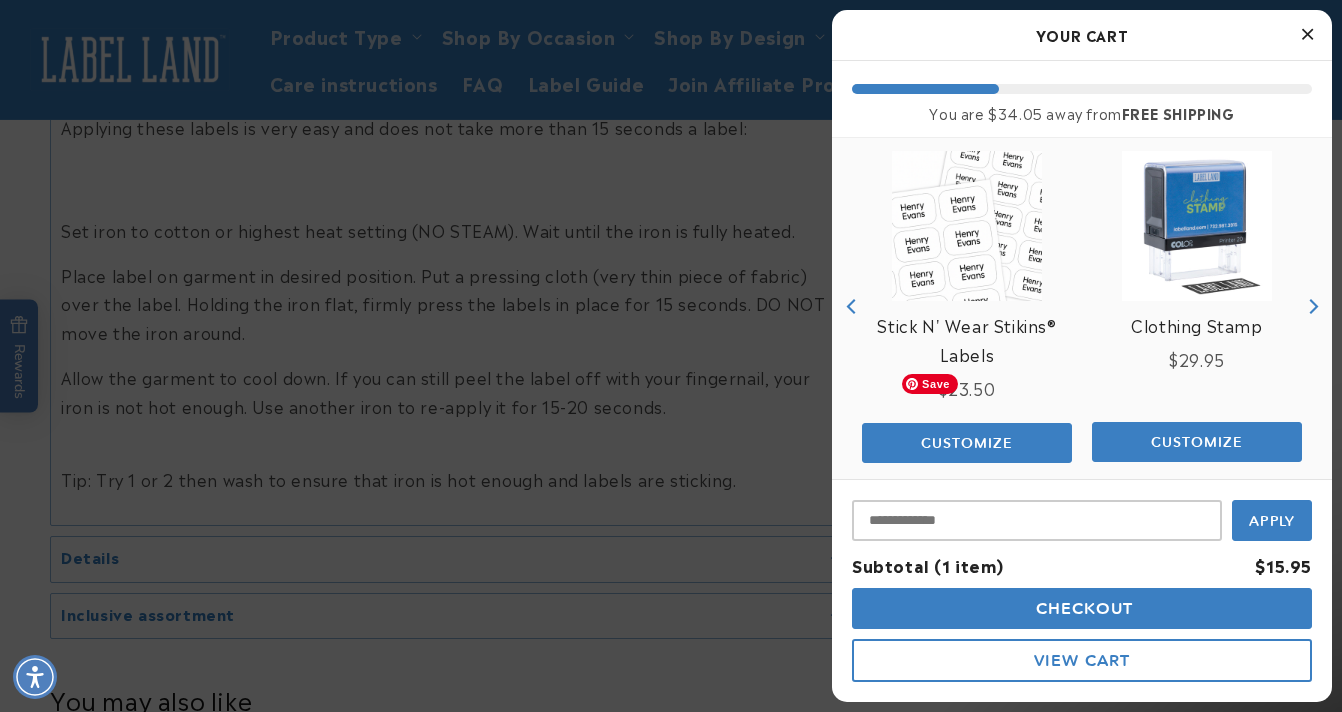 scroll, scrollTop: 236, scrollLeft: 0, axis: vertical 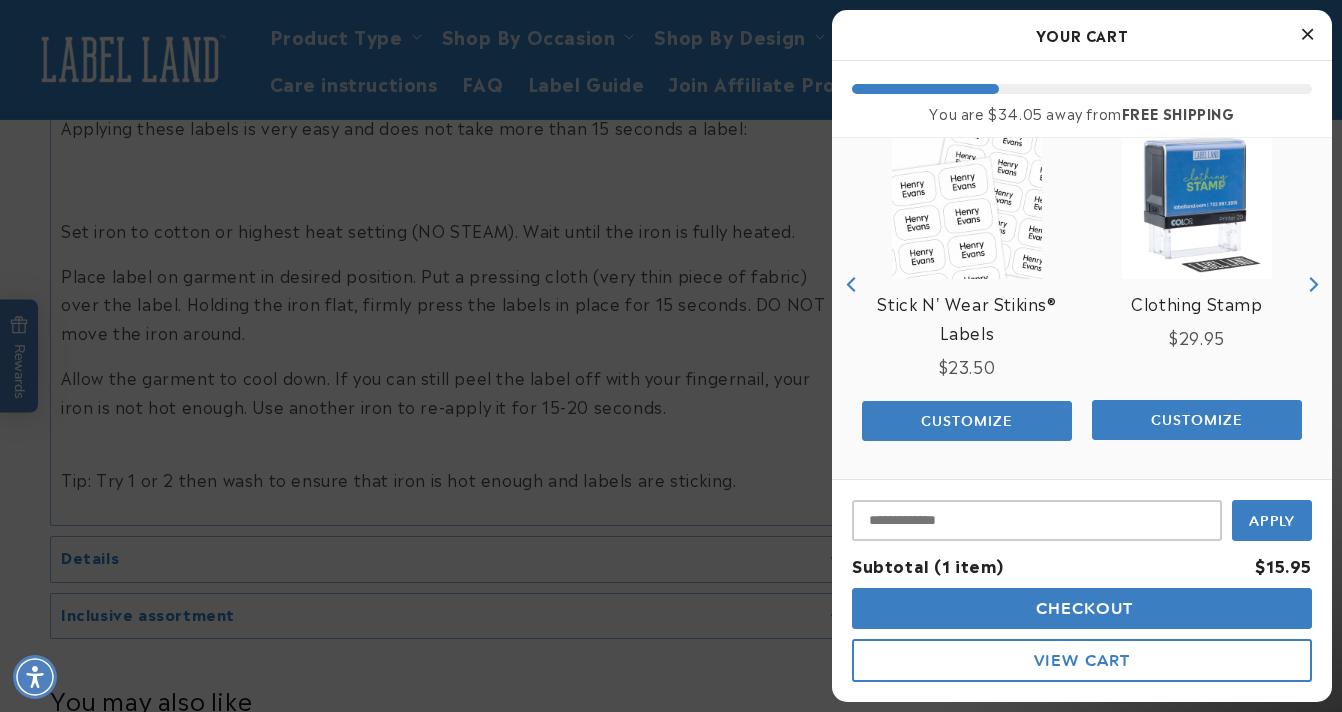 click on "Checkout" at bounding box center (1082, 608) 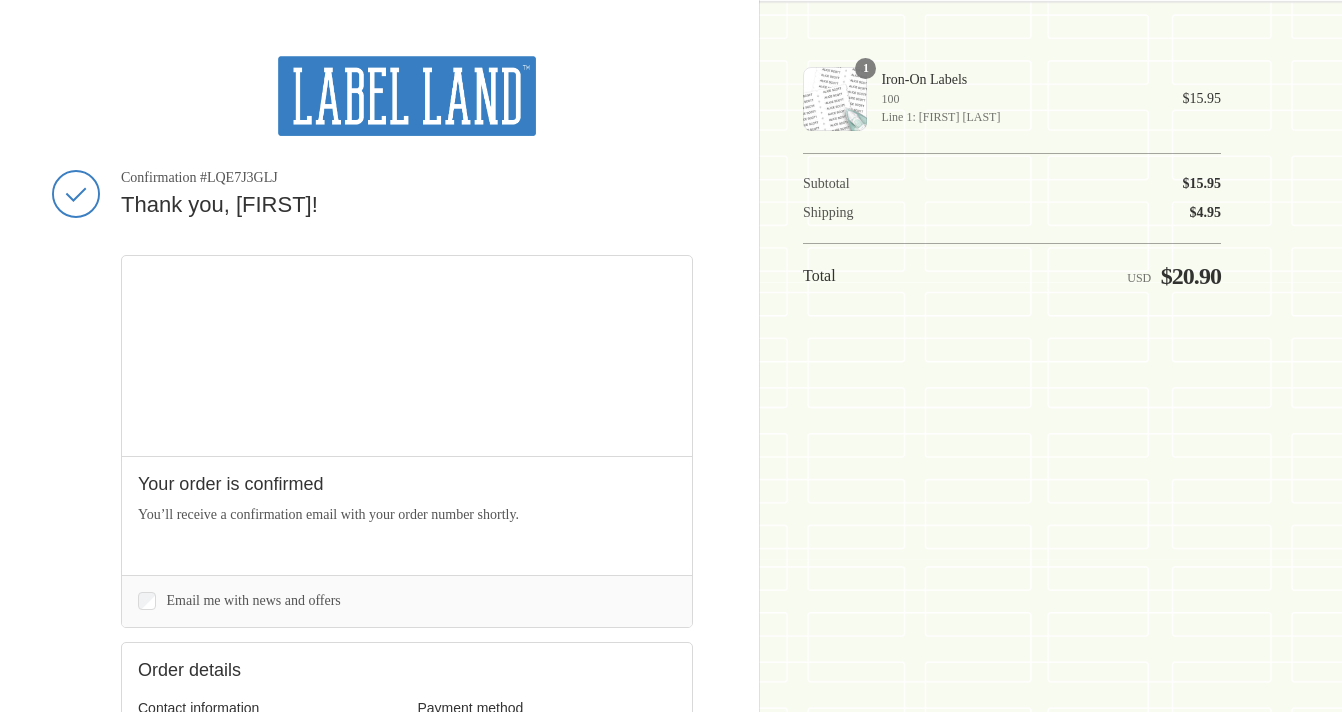 scroll, scrollTop: 0, scrollLeft: 0, axis: both 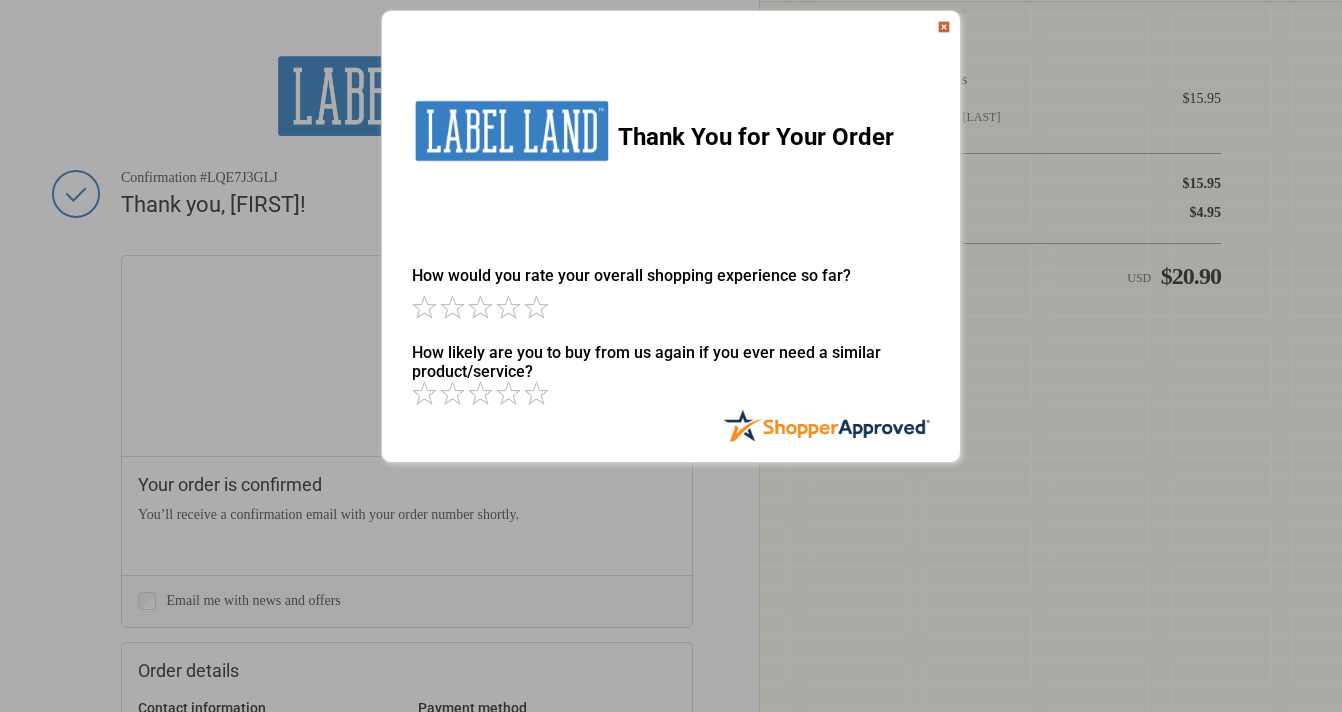 click at bounding box center [944, 27] 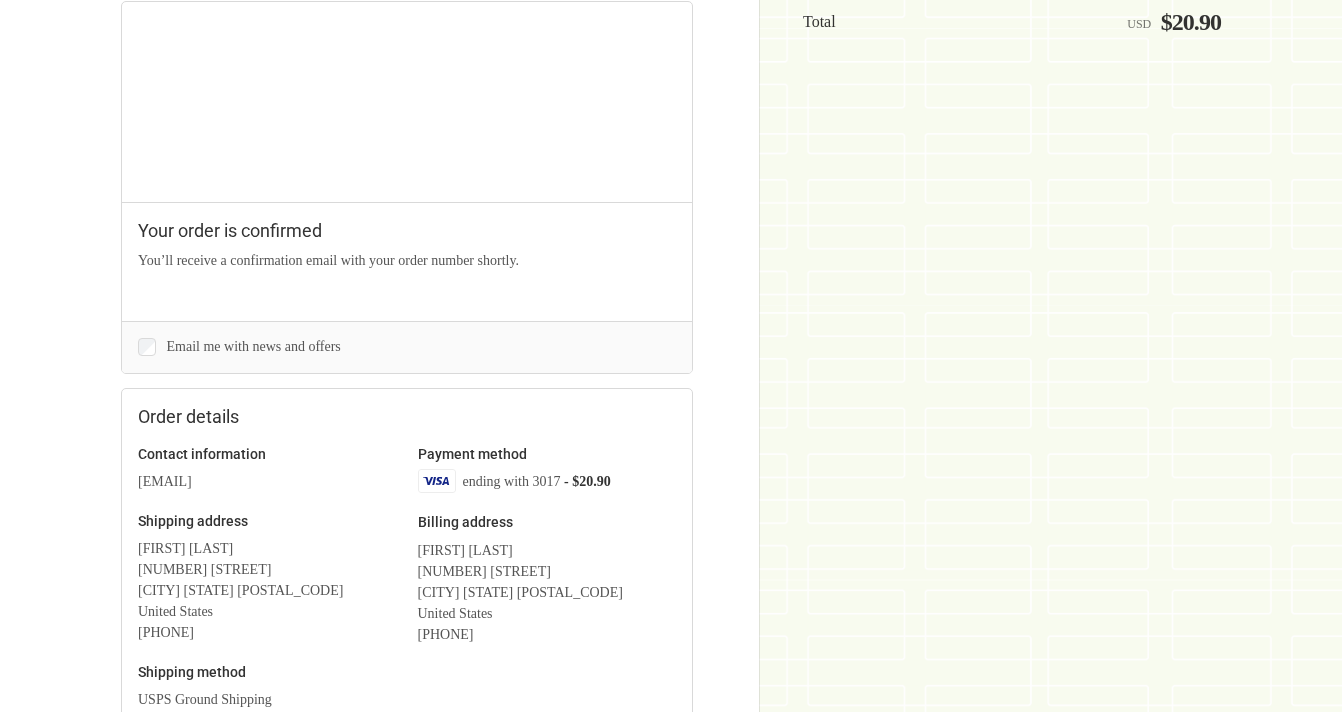 scroll, scrollTop: 0, scrollLeft: 0, axis: both 